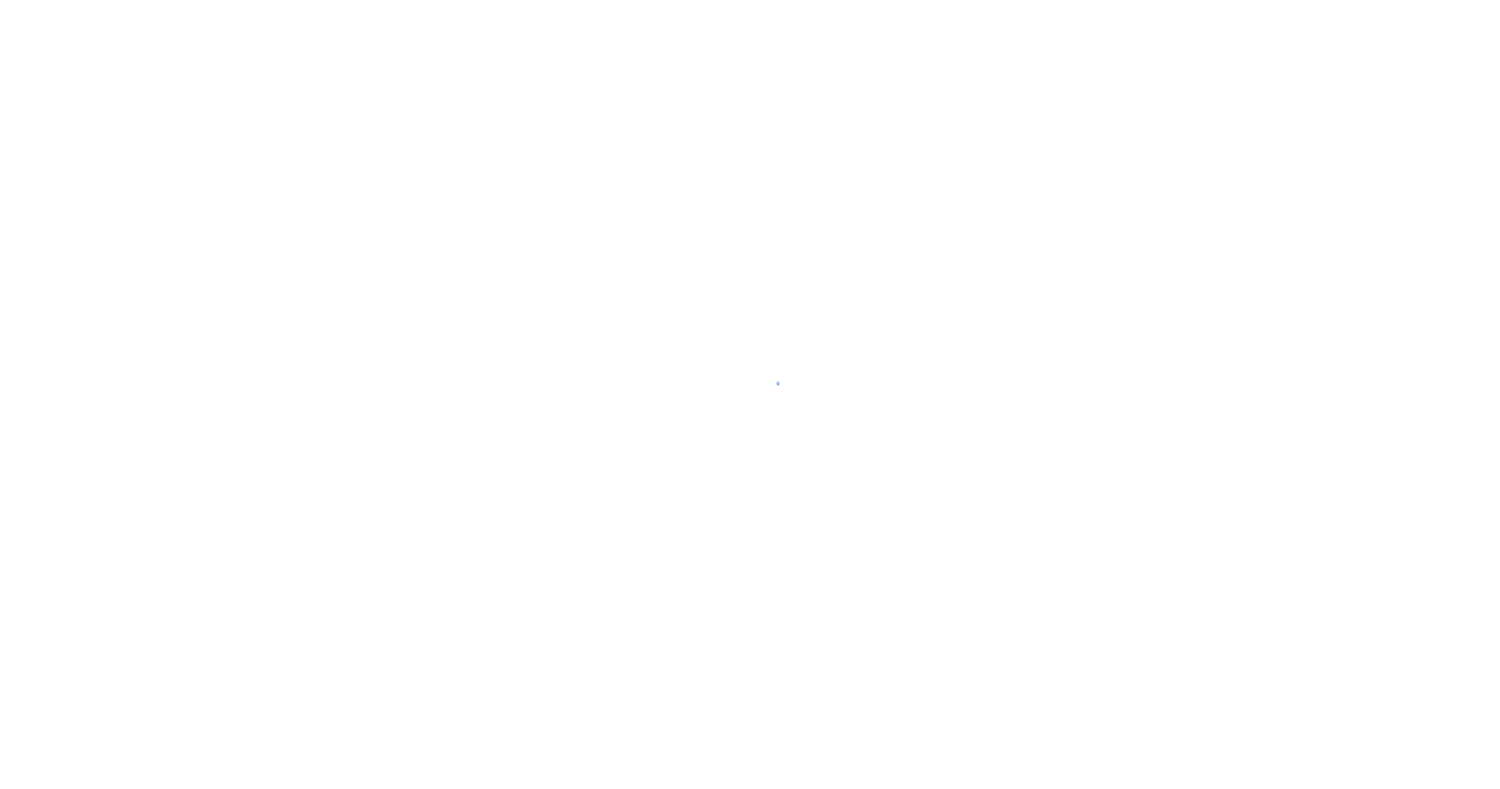 scroll, scrollTop: 0, scrollLeft: 0, axis: both 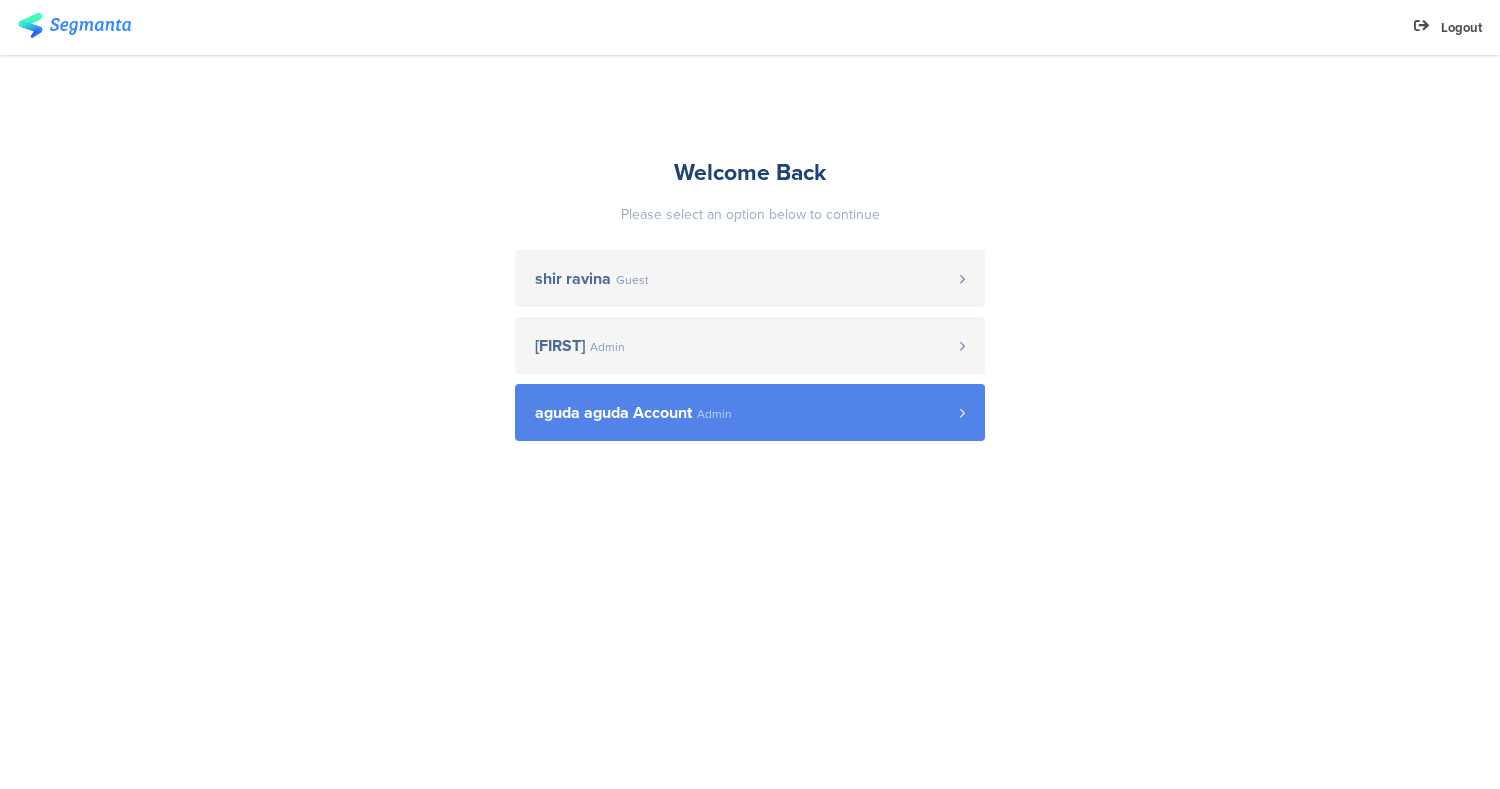 click on "aguda aguda Account Admin" at bounding box center [750, 412] 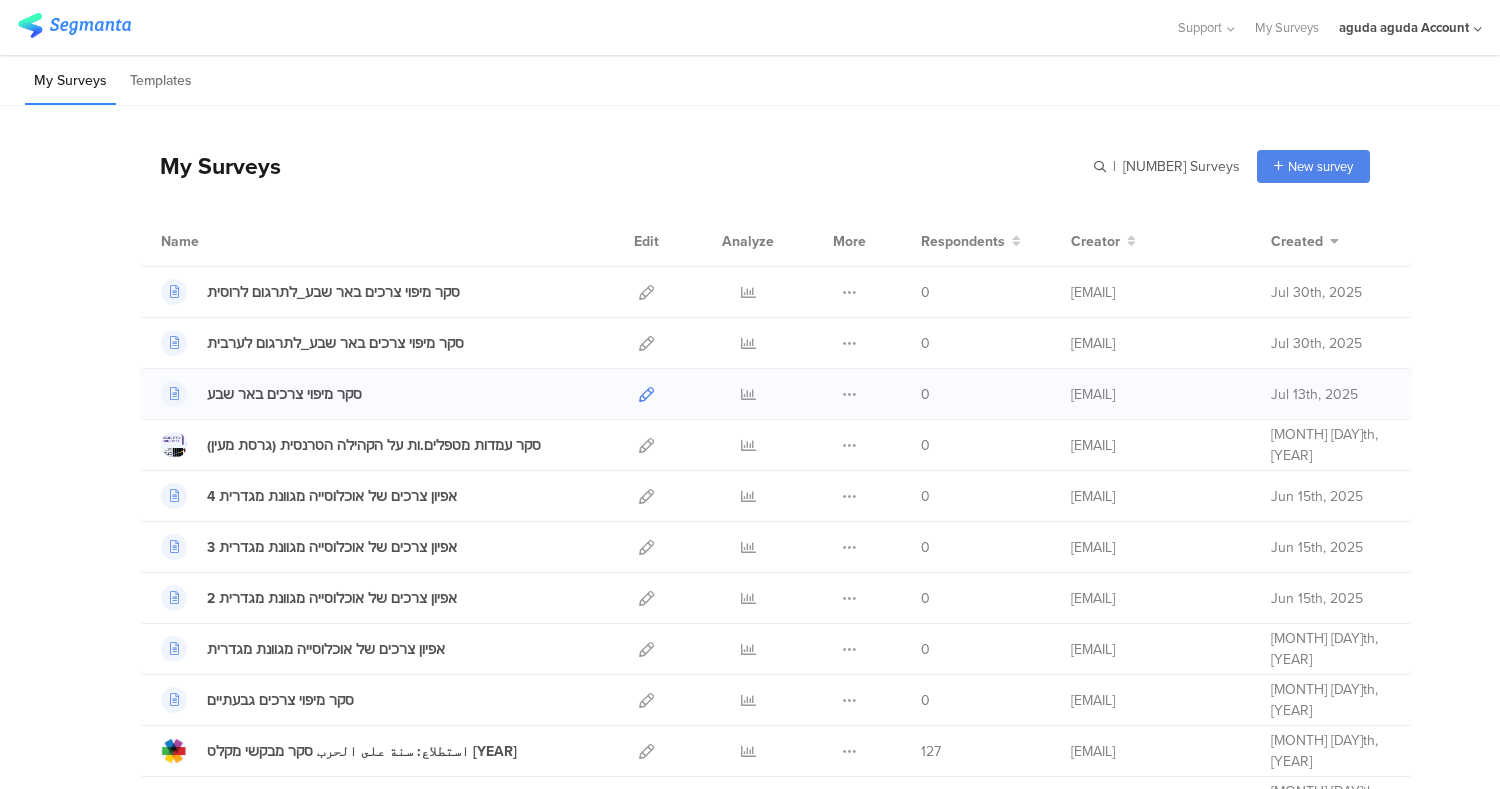 click at bounding box center (646, 394) 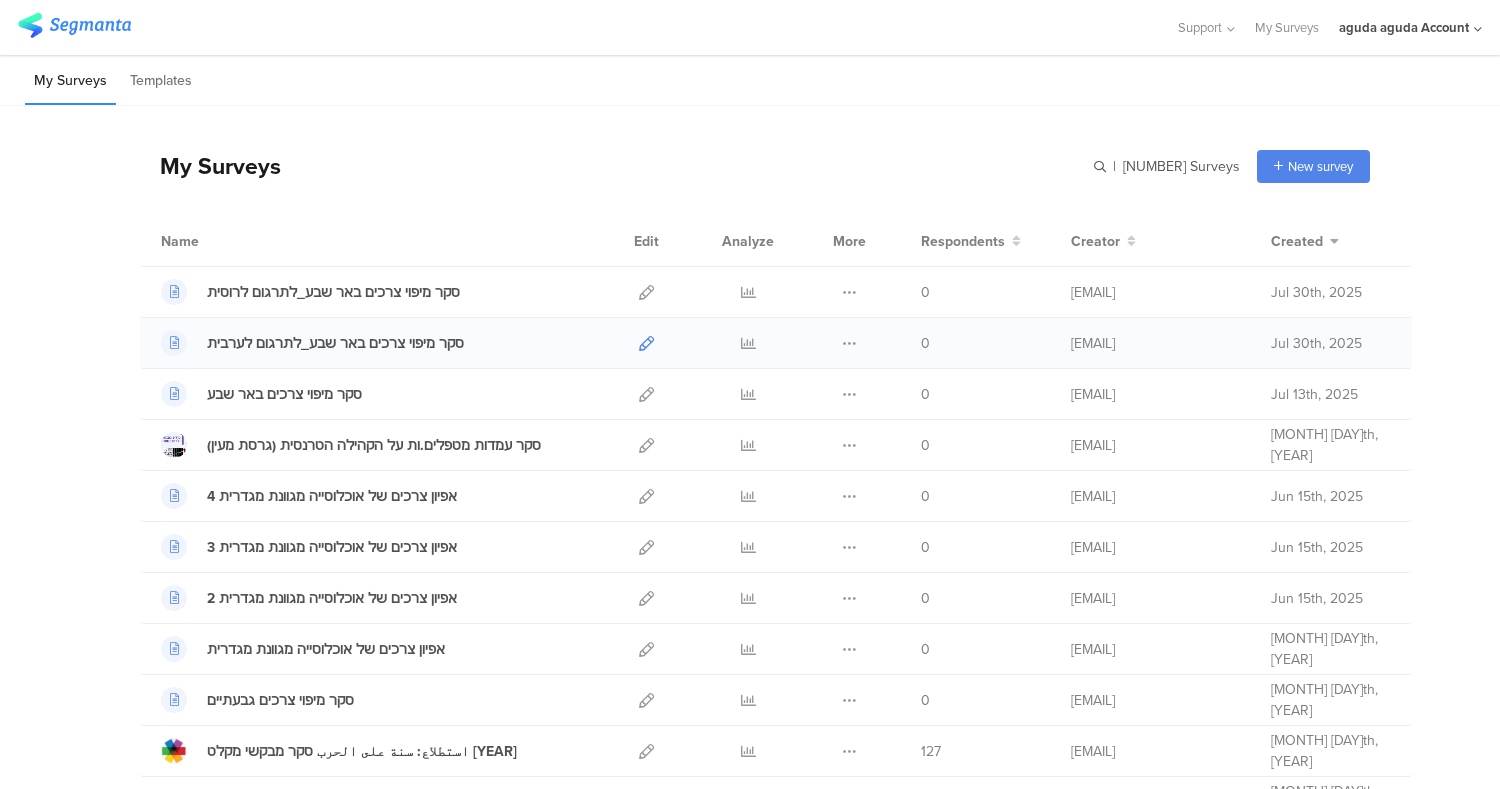 click at bounding box center [646, 343] 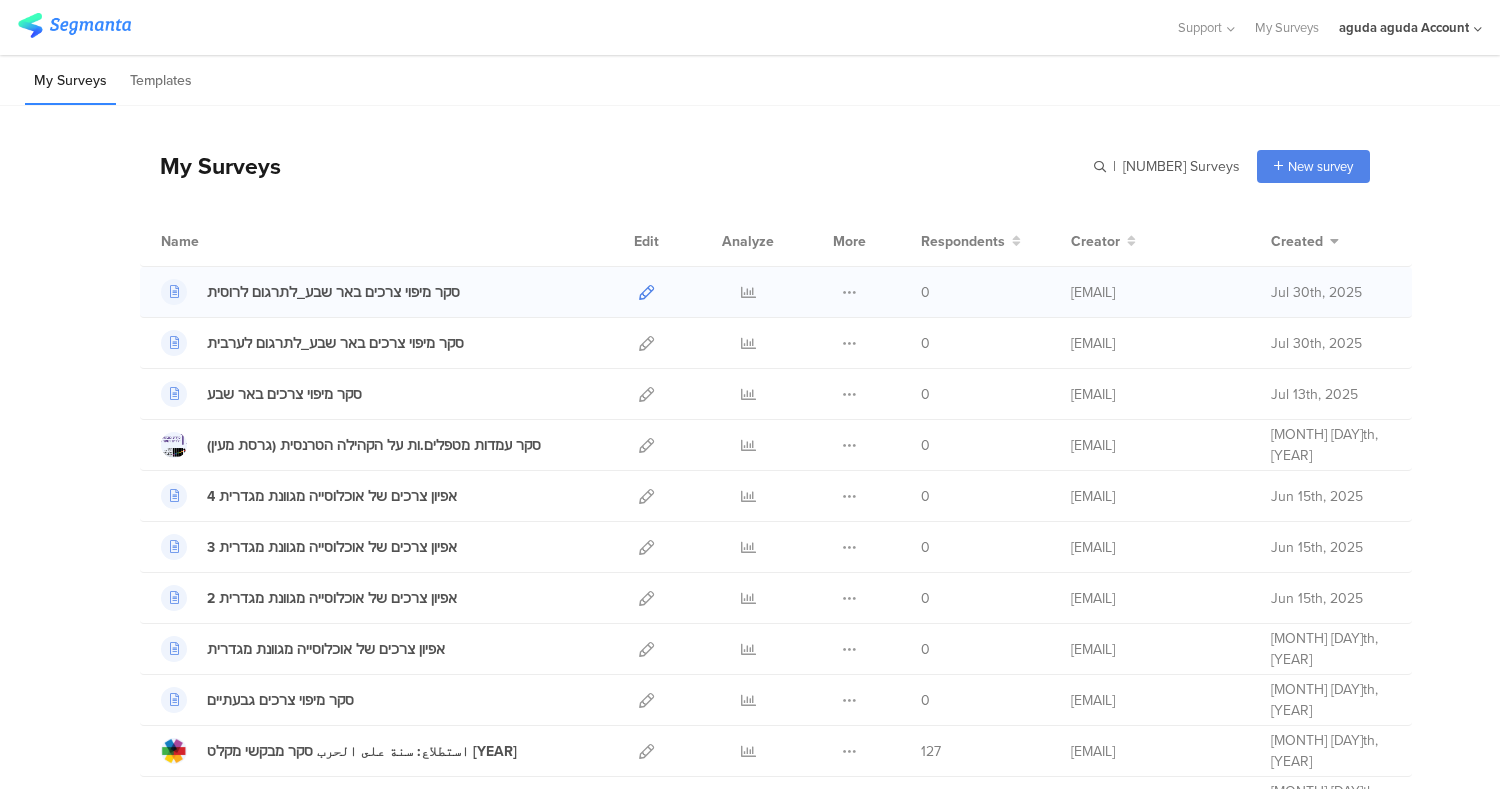 click at bounding box center (646, 292) 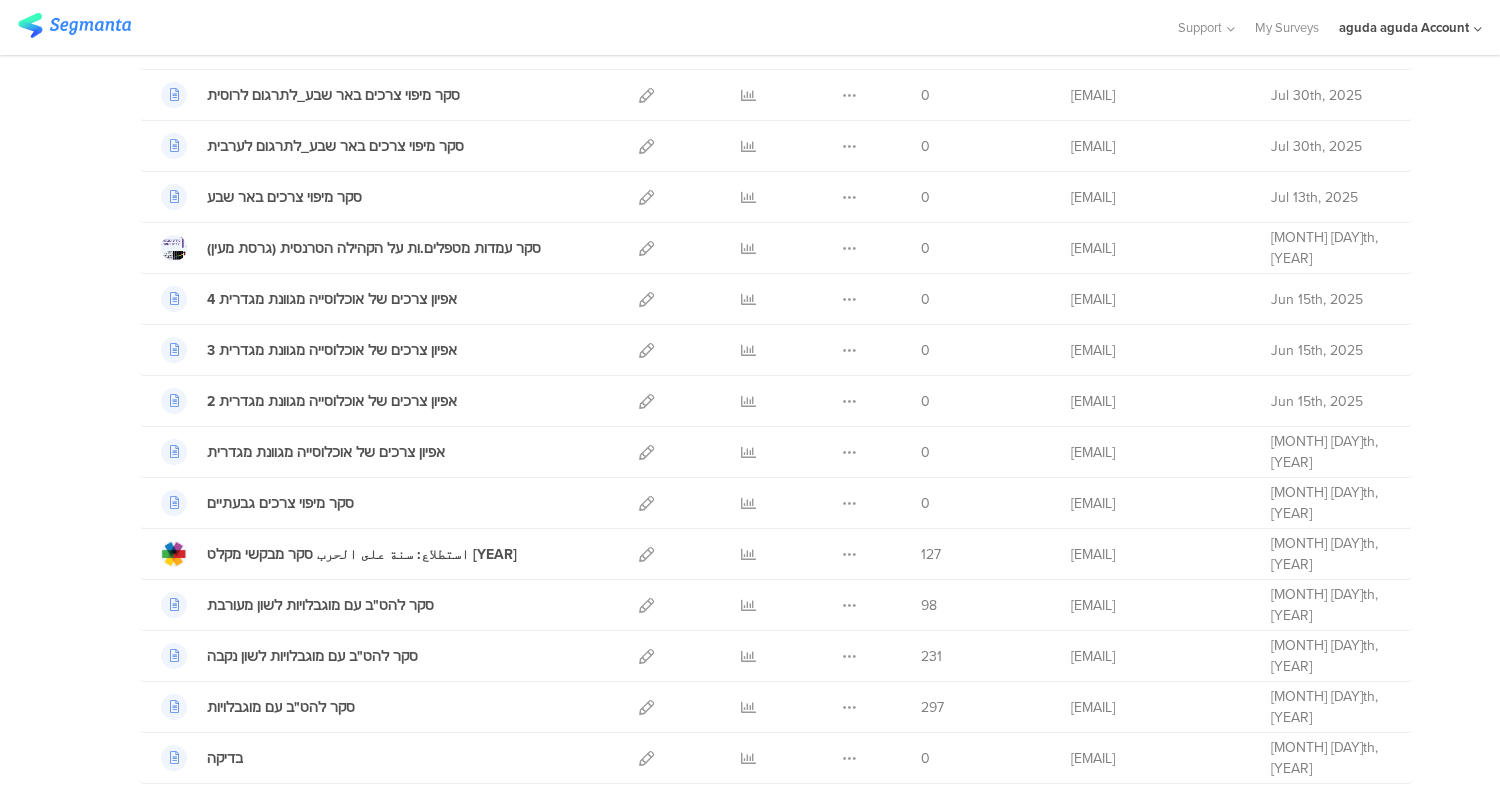 scroll, scrollTop: 199, scrollLeft: 0, axis: vertical 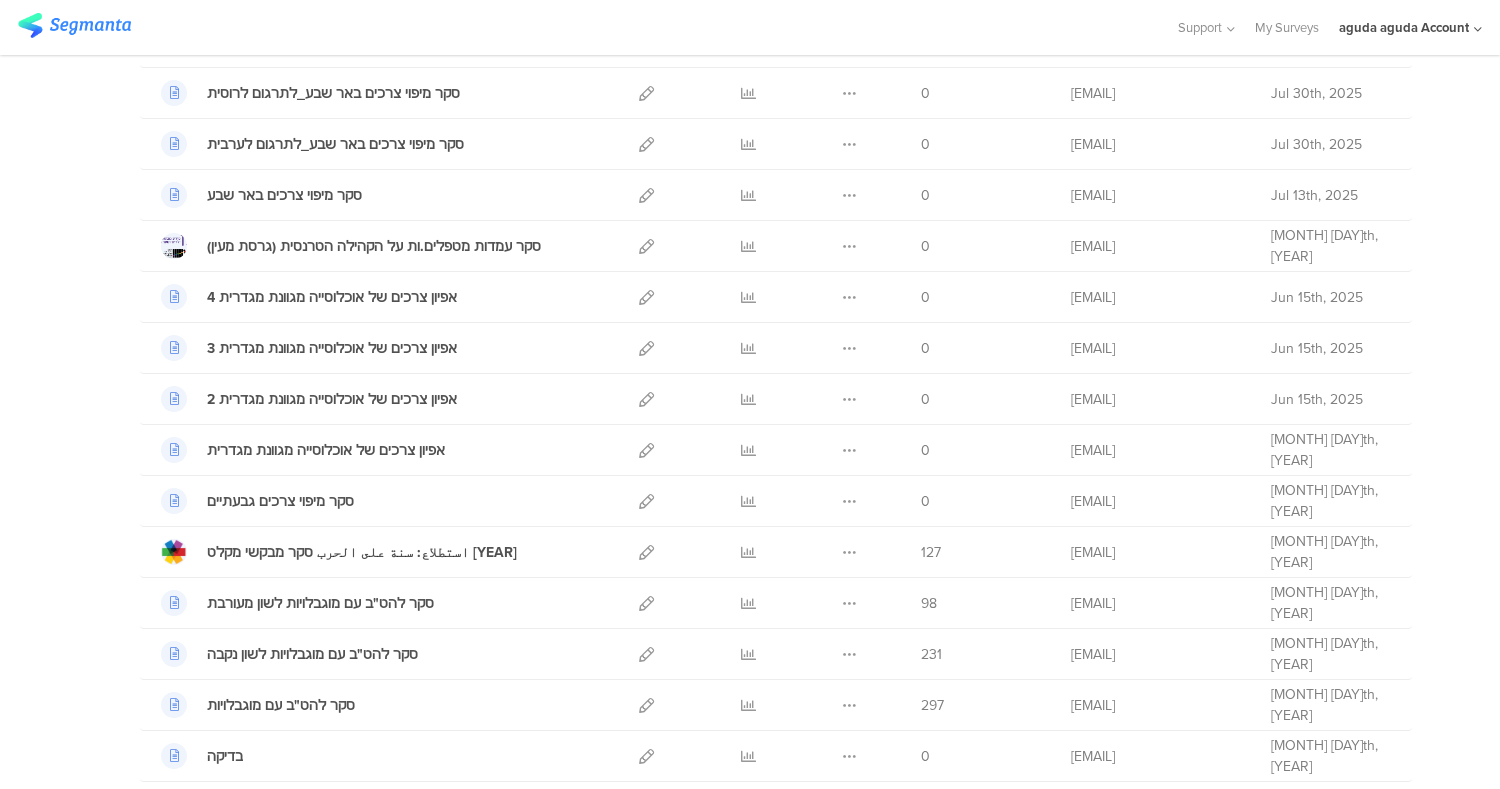 click on "My Surveys
|
174 Surveys
New survey
Start from scratch
Choose from templates
Name
Edit
Analyze
More
Respondents
Creator" at bounding box center [750, 1317] 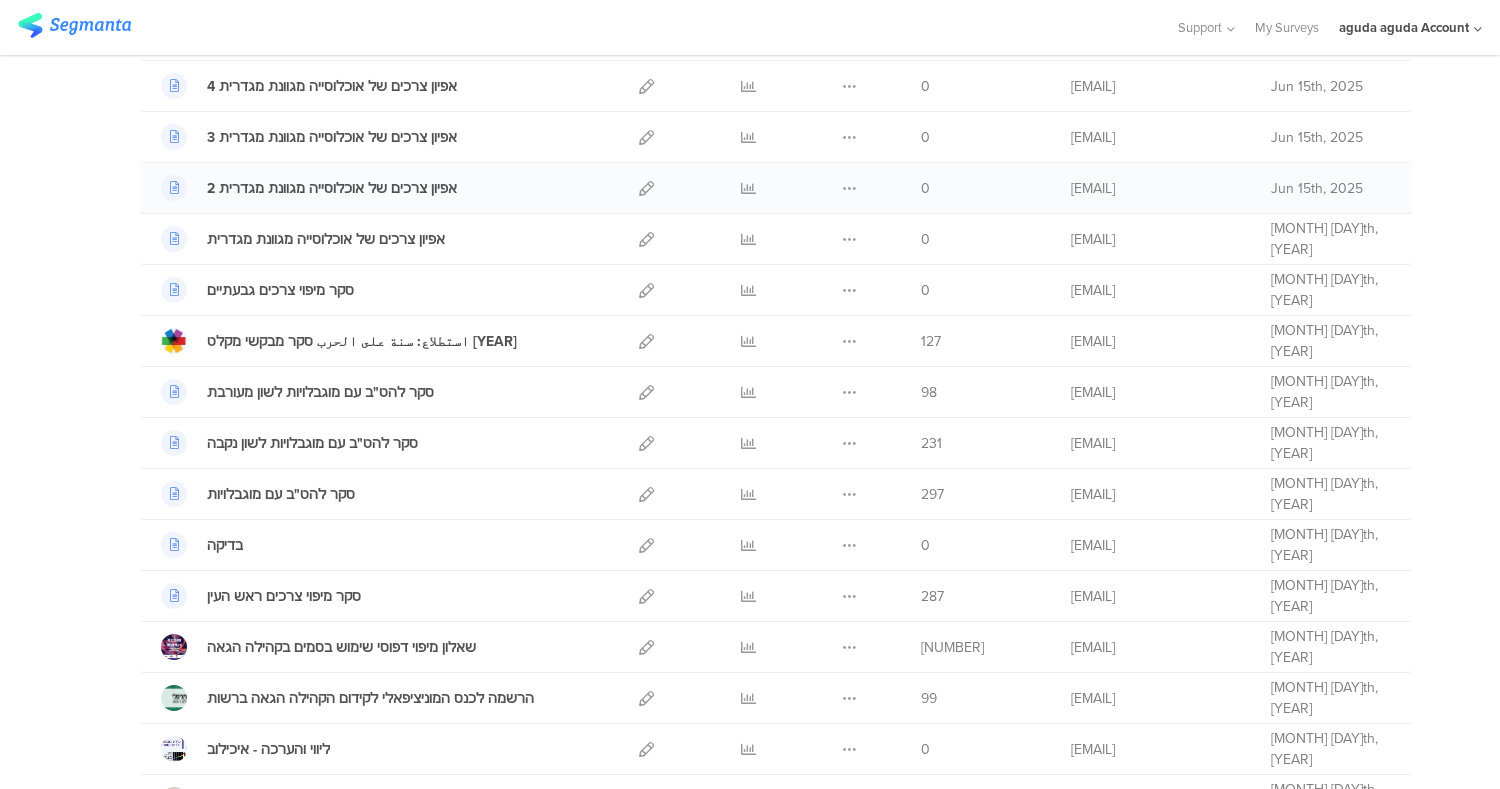 scroll, scrollTop: 0, scrollLeft: 0, axis: both 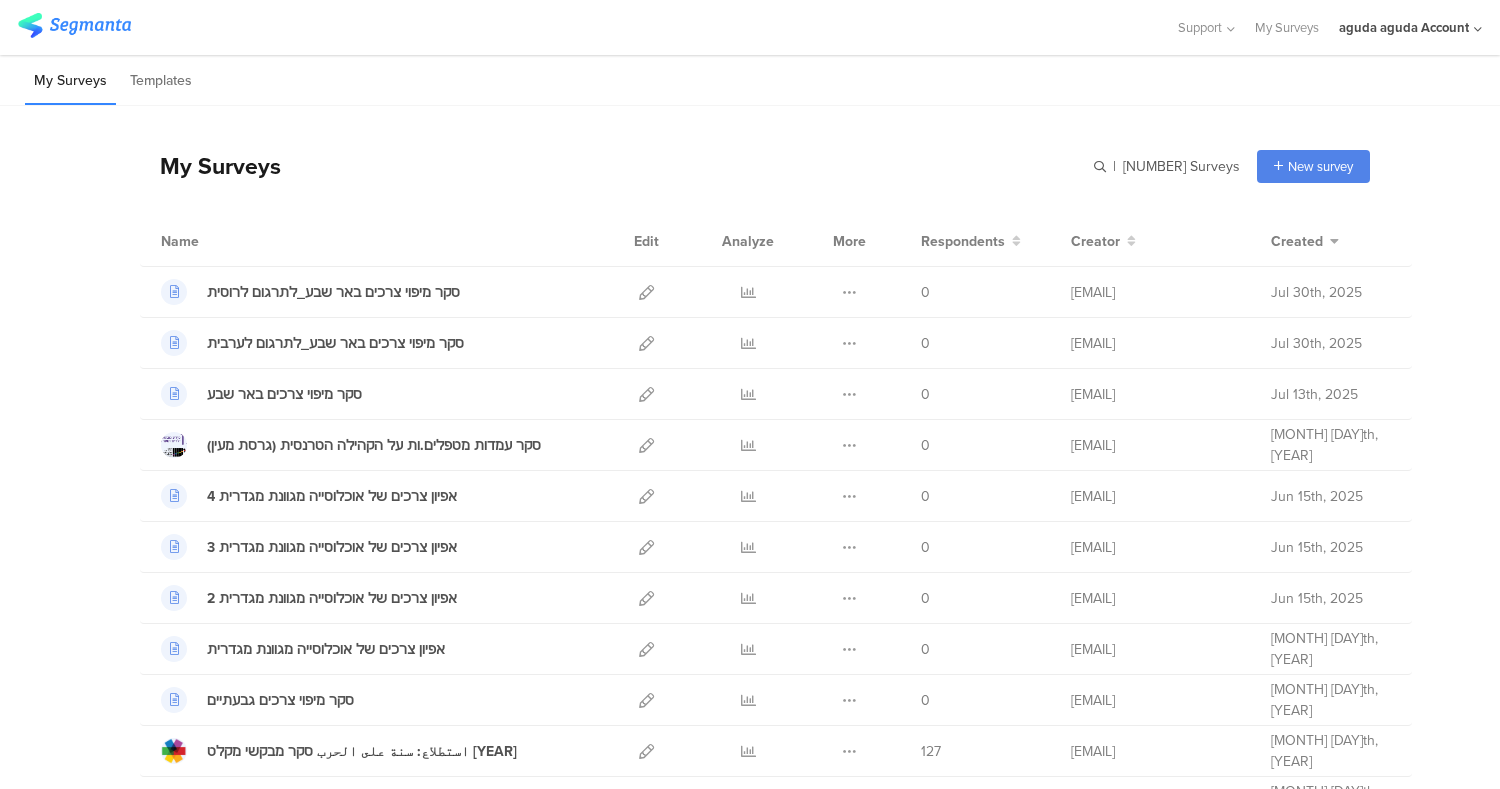 click on "My Surveys
|
174 Surveys
New survey
Start from scratch
Choose from templates
Name
Edit
Analyze
More
Respondents
Creator" at bounding box center (750, 1516) 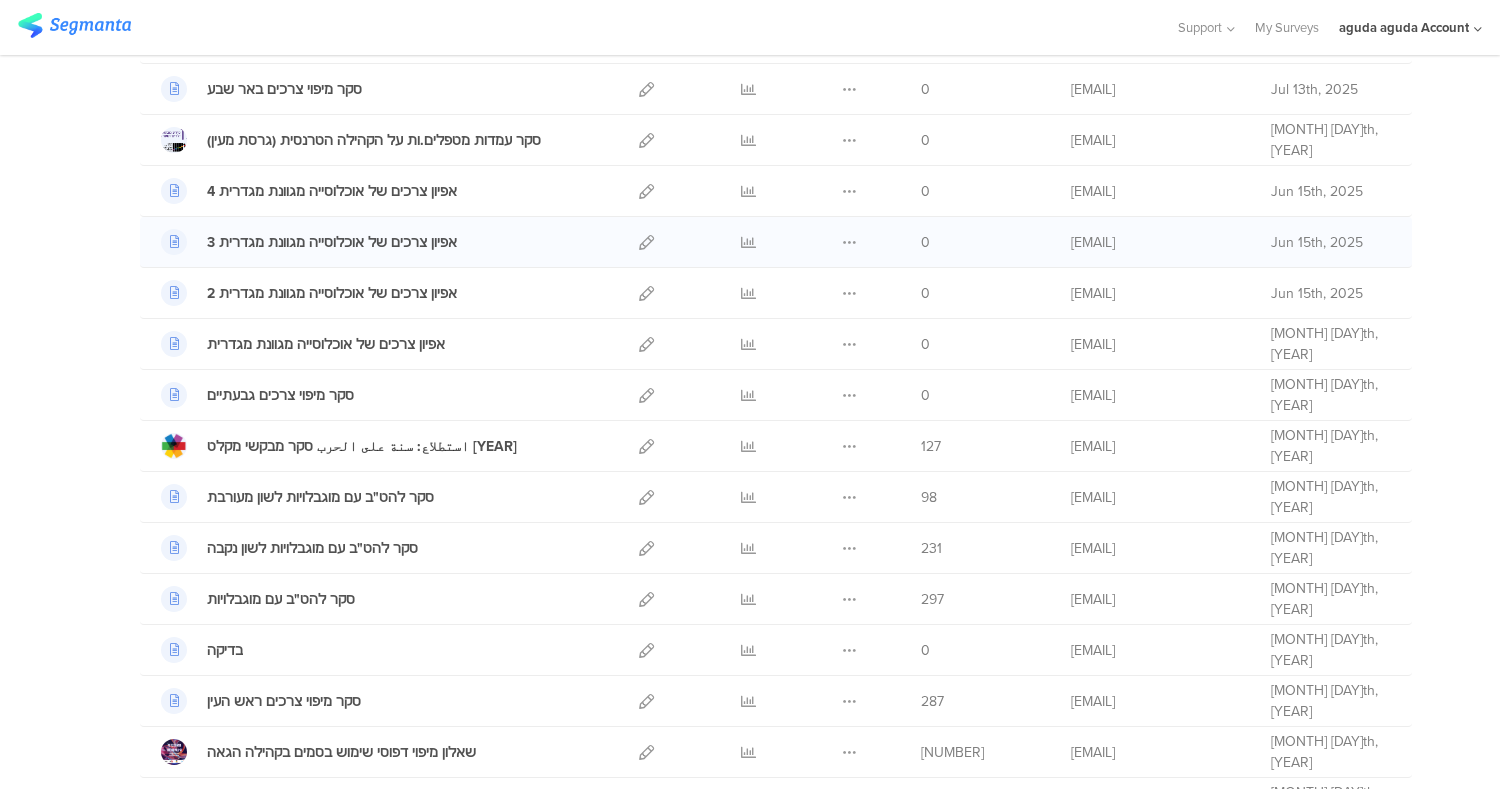 scroll, scrollTop: 0, scrollLeft: 0, axis: both 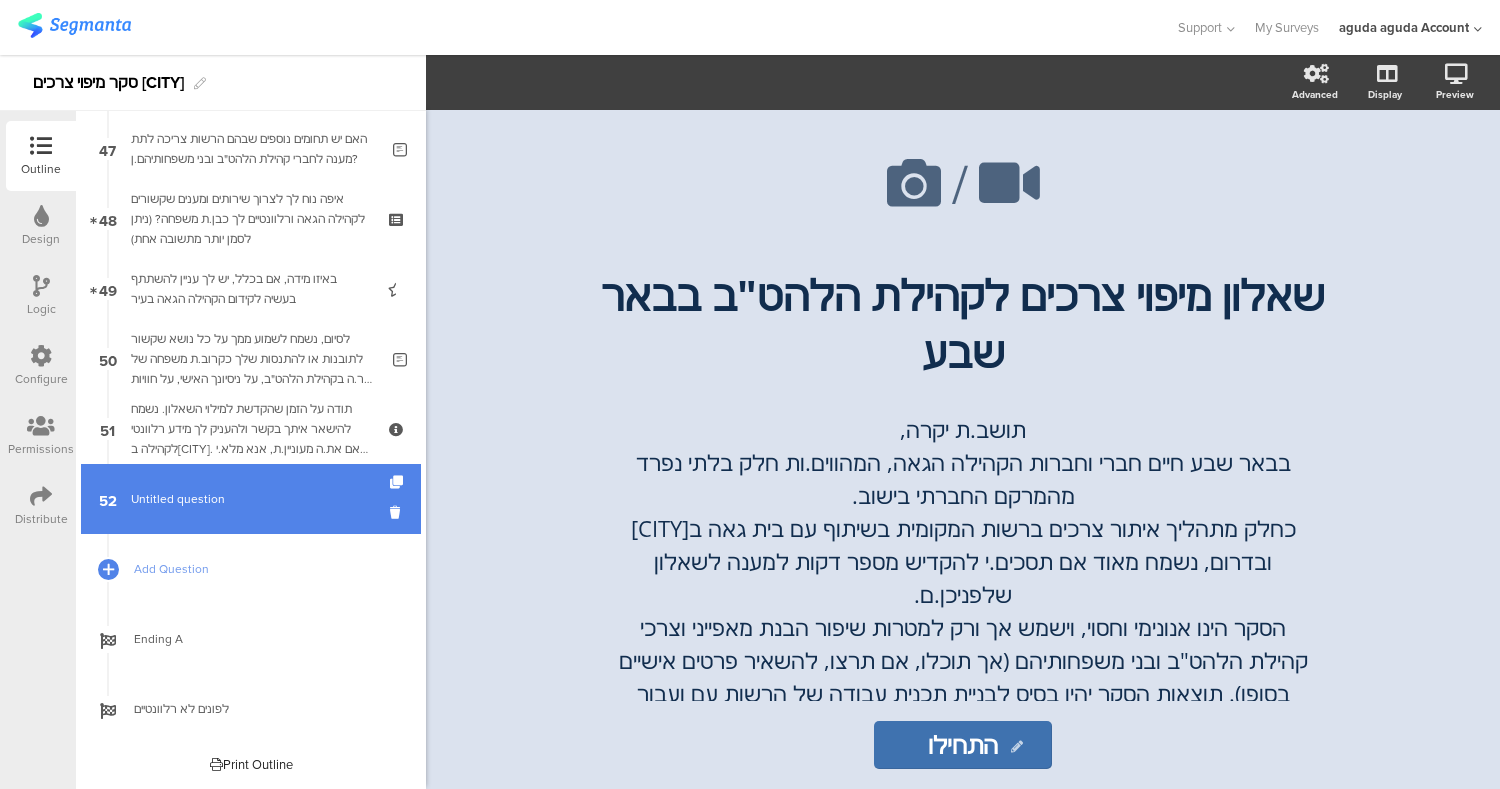 click on "Untitled question" at bounding box center (178, 499) 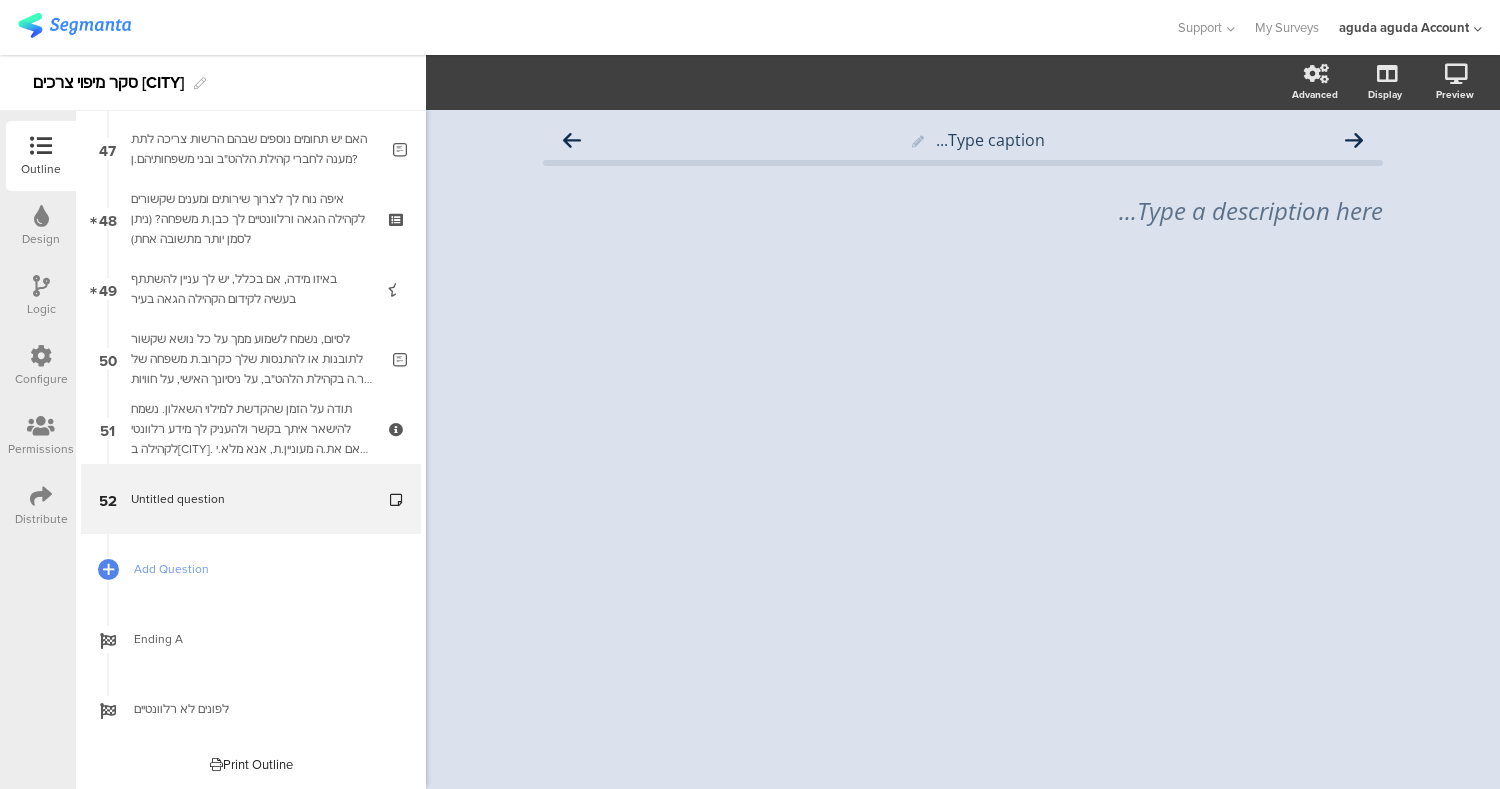 click on "Type caption...
Type a description here..." 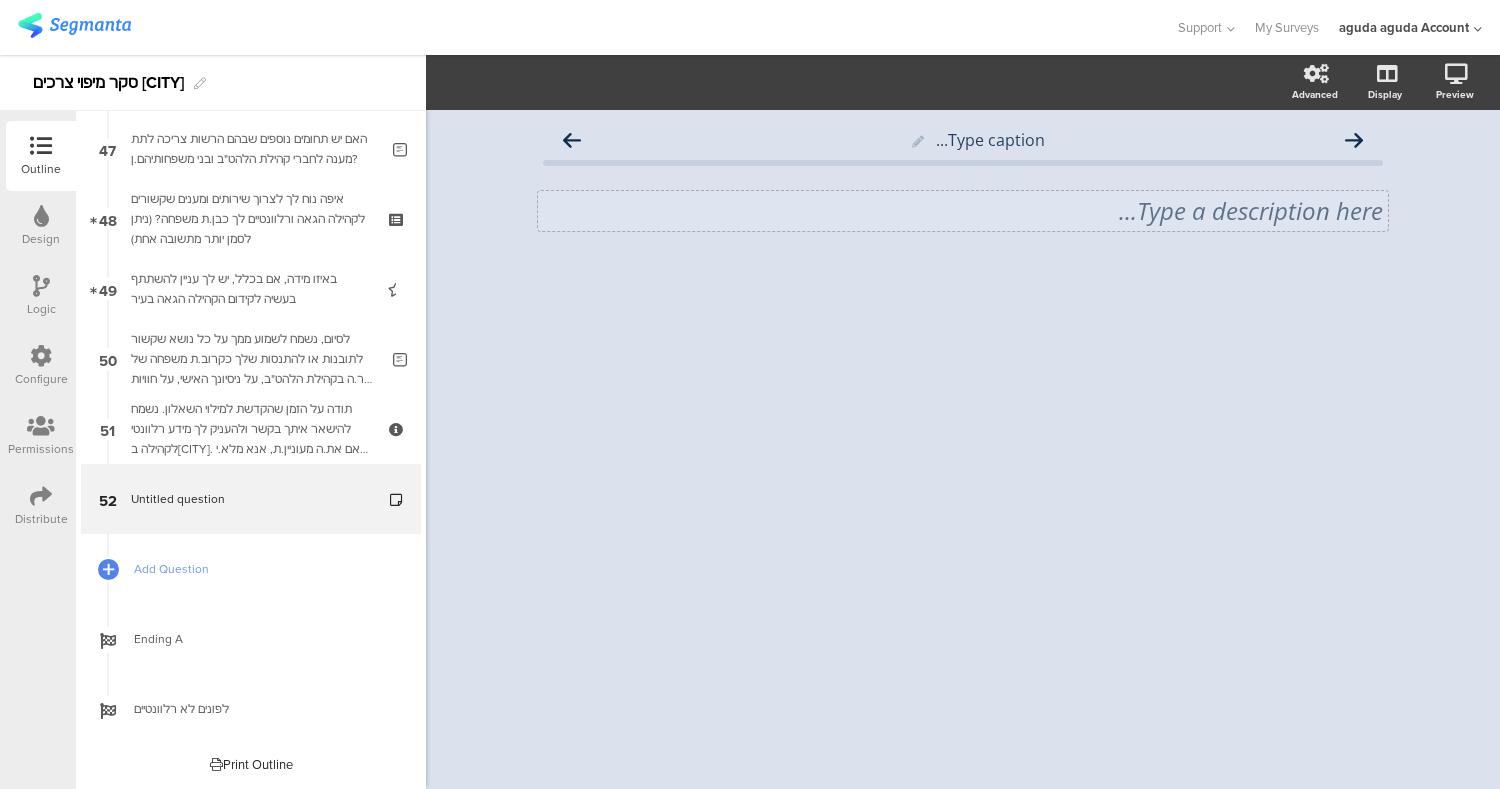 click on "Type a description here..." 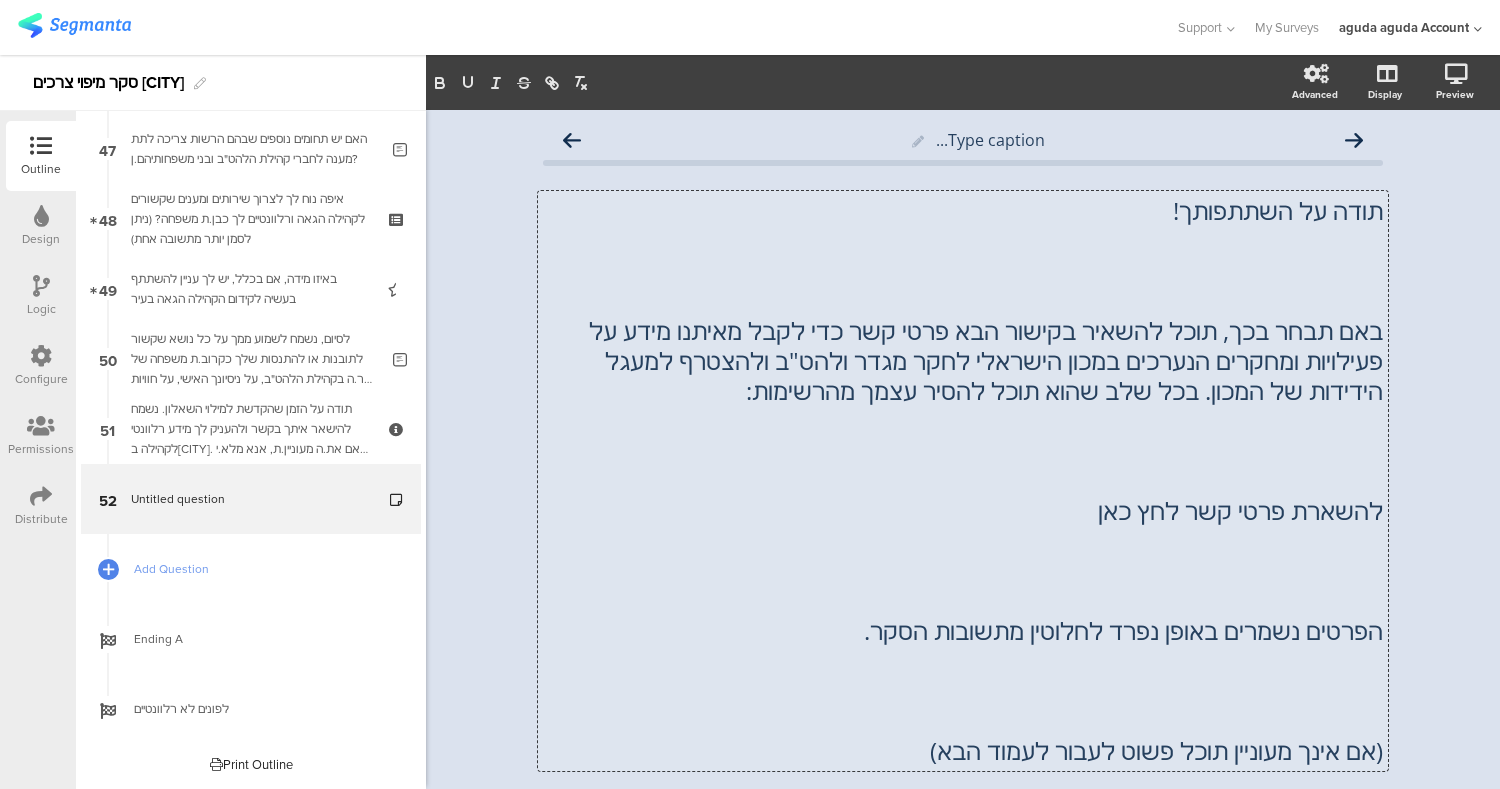 scroll, scrollTop: 1, scrollLeft: 0, axis: vertical 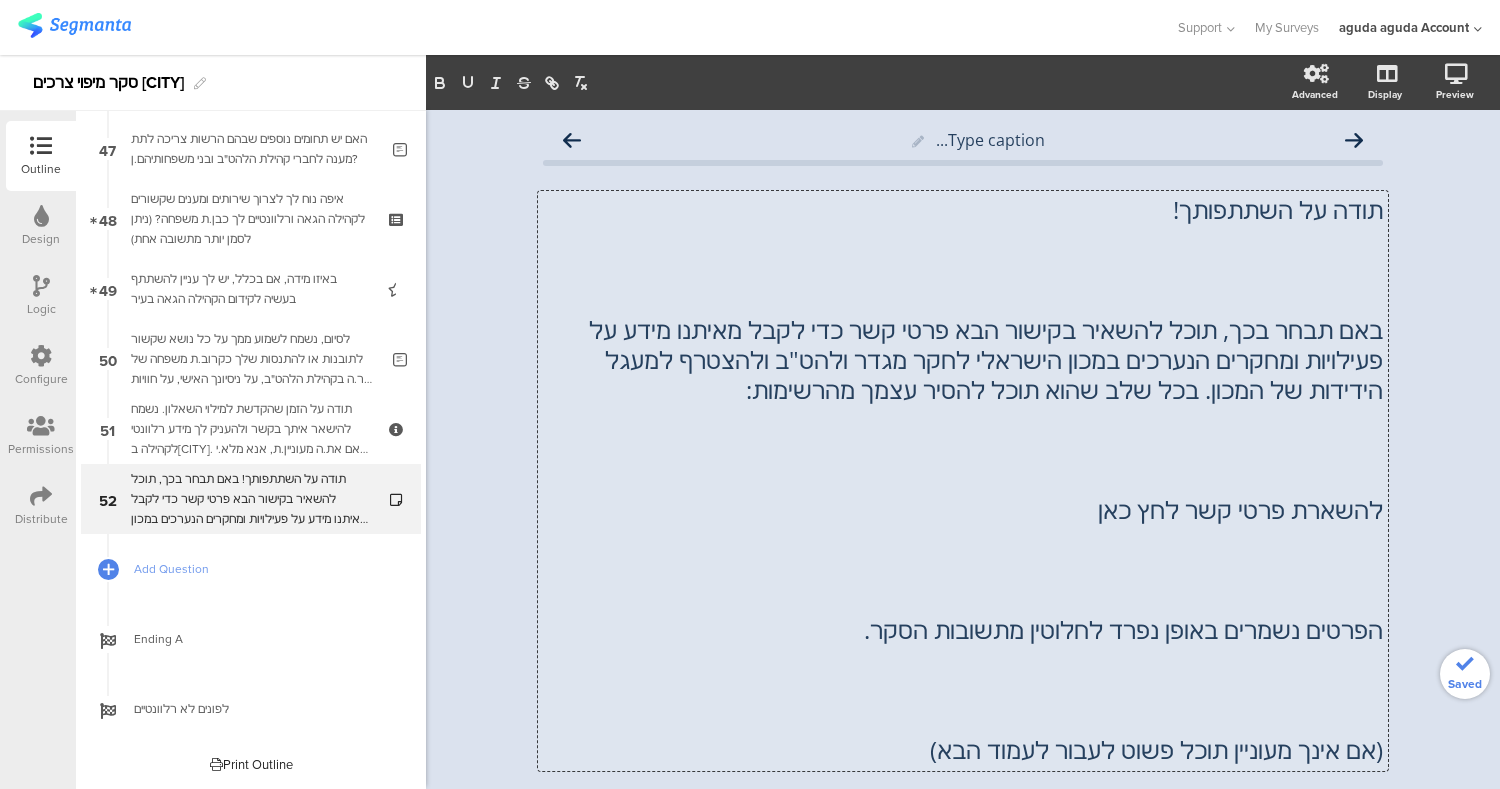 click 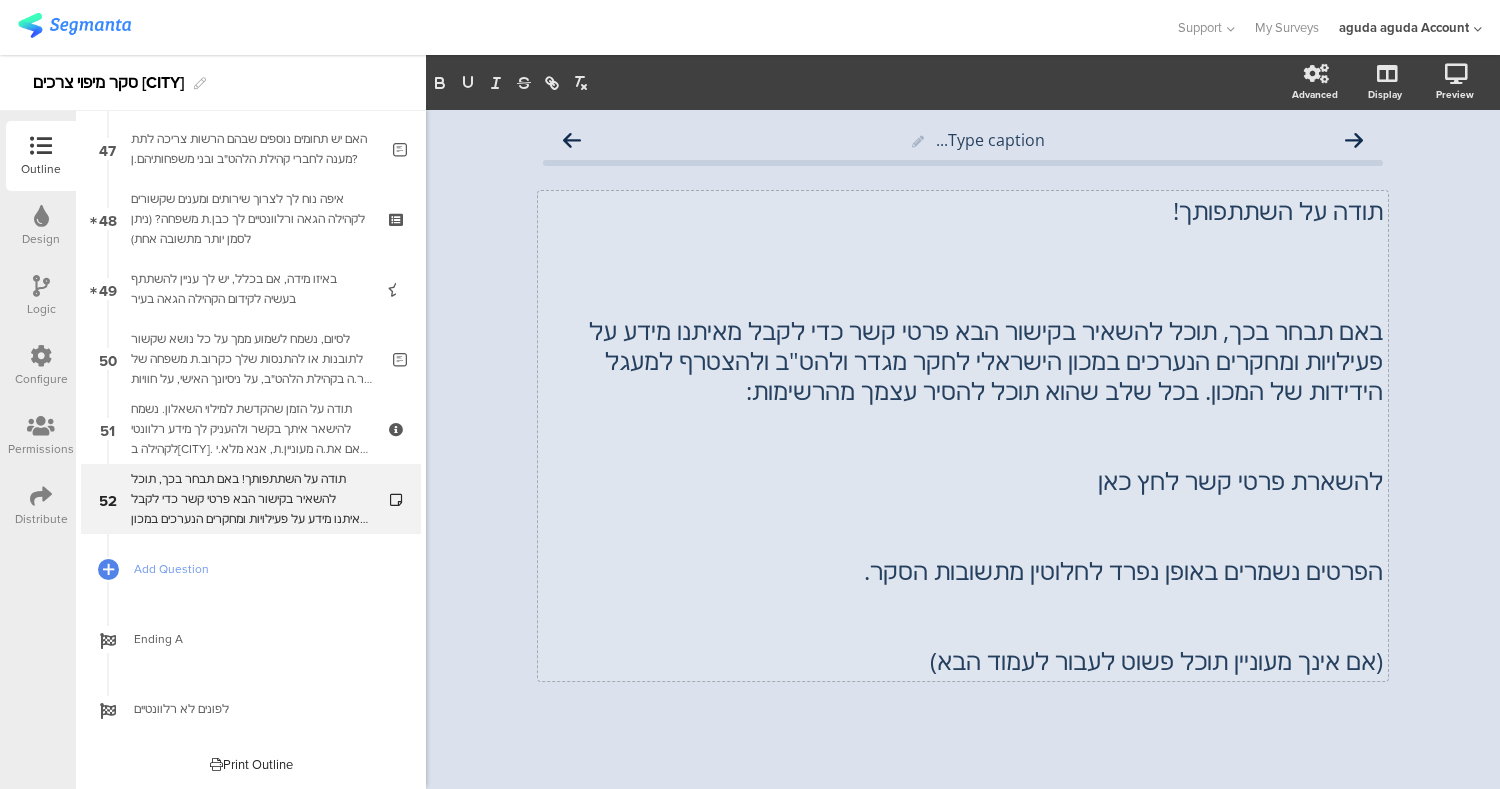 click on "Type caption...
תודה על השתתפותך! באם תבחר בכך, תוכל להשאיר בקישור הבא פרטי קשר כדי לקבל מאיתנו מידע על פעילויות ומחקרים הנערכים במכון הישראלי לחקר מגדר ולהט"ב ולהצטרף למעגל הידידות של המכון. בכל שלב שהוא תוכל להסיר עצמך מהרשימות: להשארת פרטי קשר לחץ כאן הפרטים נשמרים באופן נפרד לחלוטין מתשובות הסקר.
תודה על השתתפותך!" 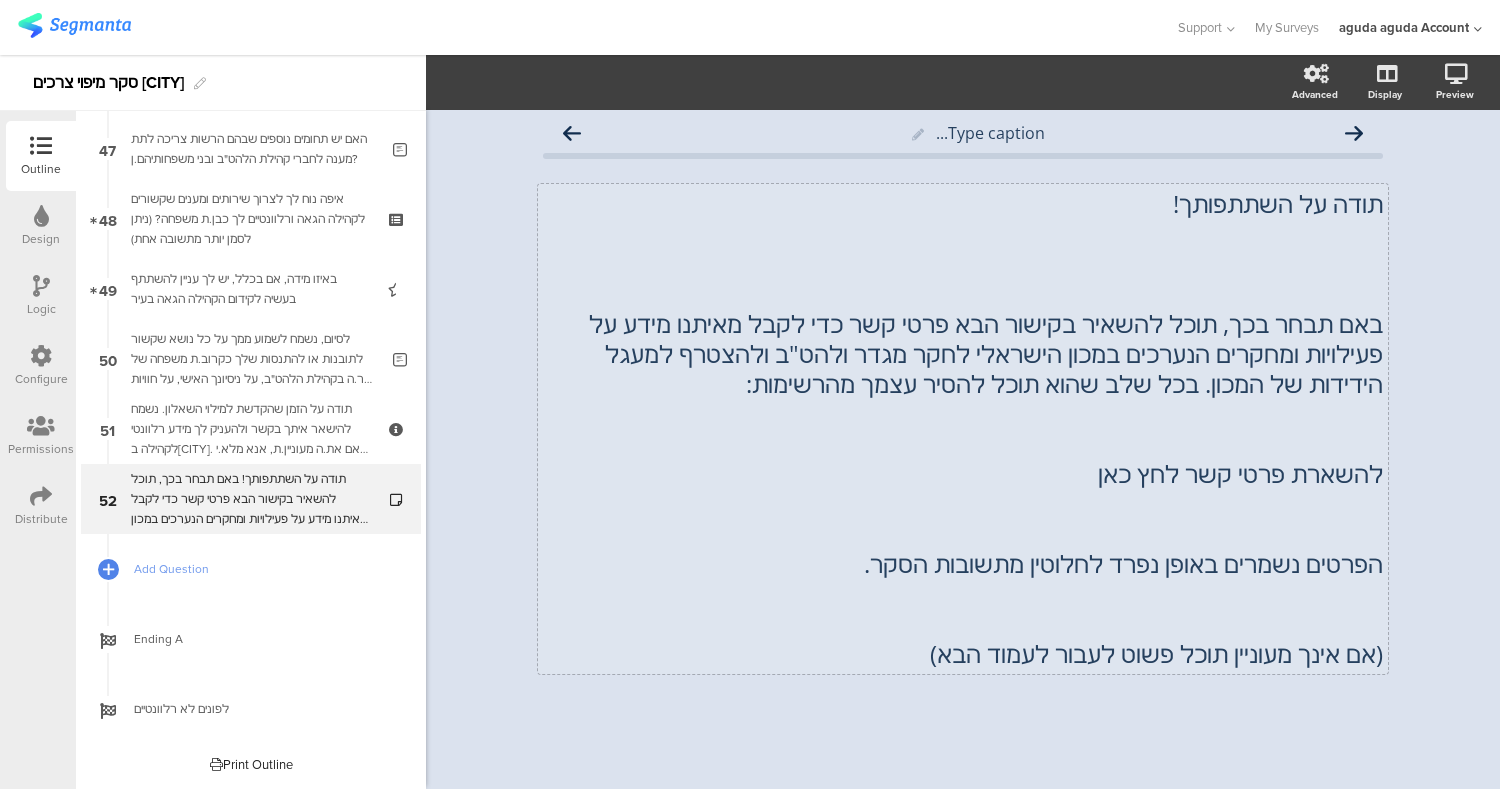 scroll, scrollTop: 0, scrollLeft: 0, axis: both 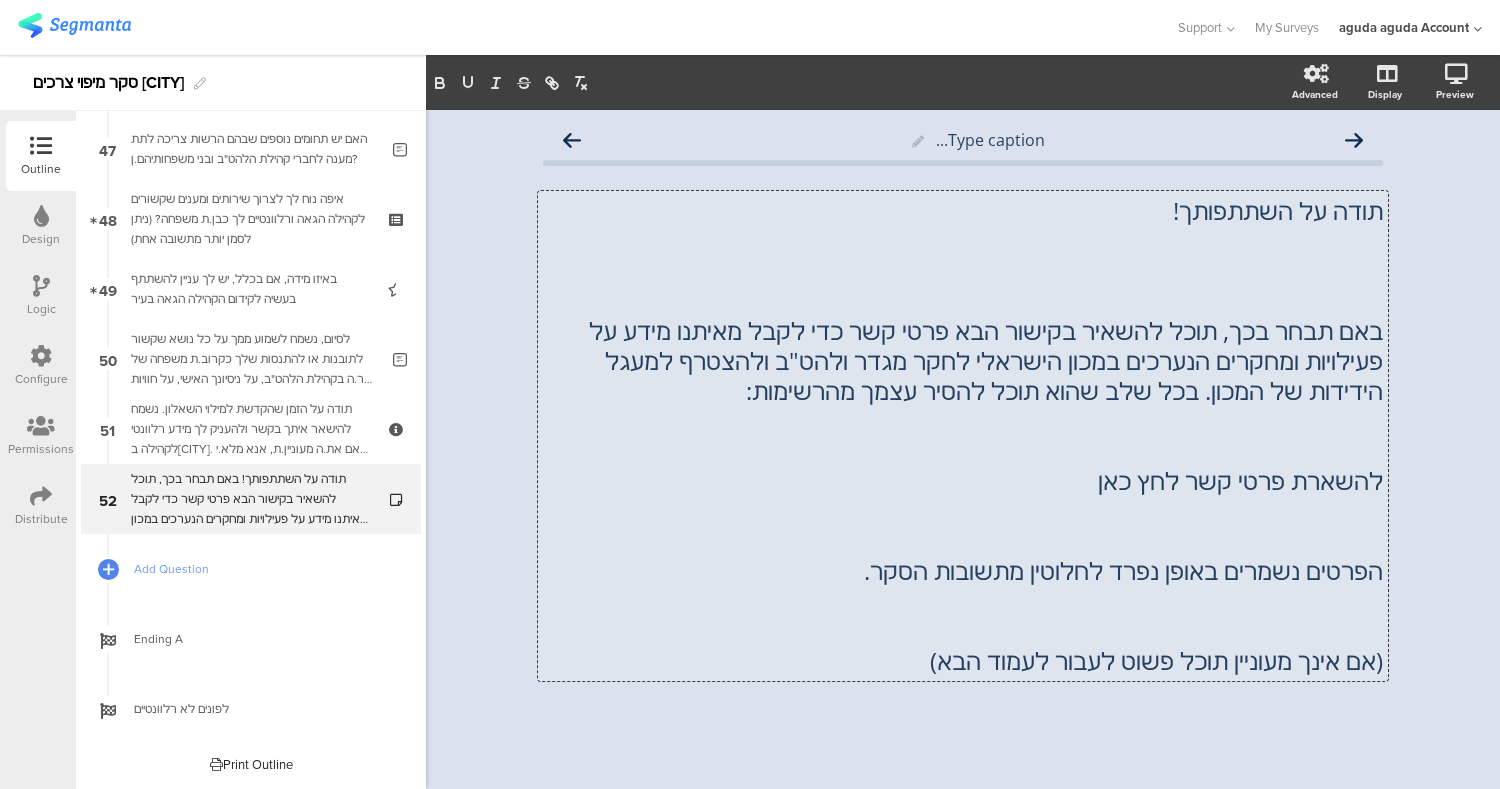 click on "תודה על השתתפותך! באם תבחר בכך, תוכל להשאיר בקישור הבא פרטי קשר כדי לקבל מאיתנו מידע על פעילויות ומחקרים הנערכים במכון הישראלי לחקר מגדר ולהט"ב ולהצטרף למעגל הידידות של המכון. בכל שלב שהוא תוכל להסיר עצמך מהרשימות: להשארת פרטי קשר לחץ כאן הפרטים נשמרים באופן נפרד לחלוטין מתשובות הסקר. (אם אינך מעוניין תוכל פשוט לעבור לעמוד הבא)
תודה על השתתפותך! באם תבחר בכך, תוכל להשאיר בקישור הבא פרטי קשר כדי לקבל מאיתנו מידע על פעילויות ומחקרים הנערכים במכון הישראלי לחקר מגדר ולהט"ב ולהצטרף למעגל הידידות של המכון. בכל שלב שהוא תוכל להסיר עצמך מהרשימות:" 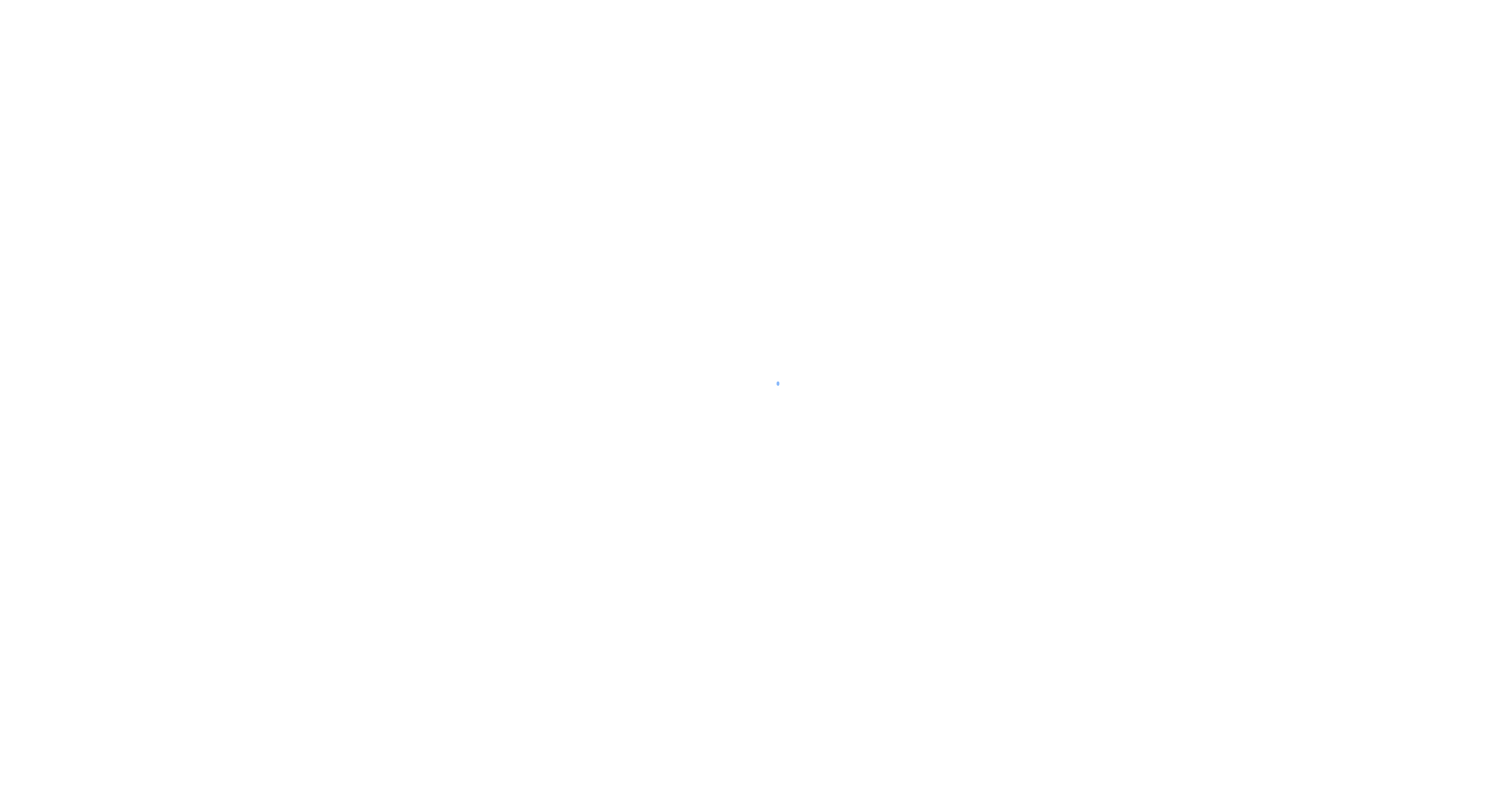 scroll, scrollTop: 0, scrollLeft: 0, axis: both 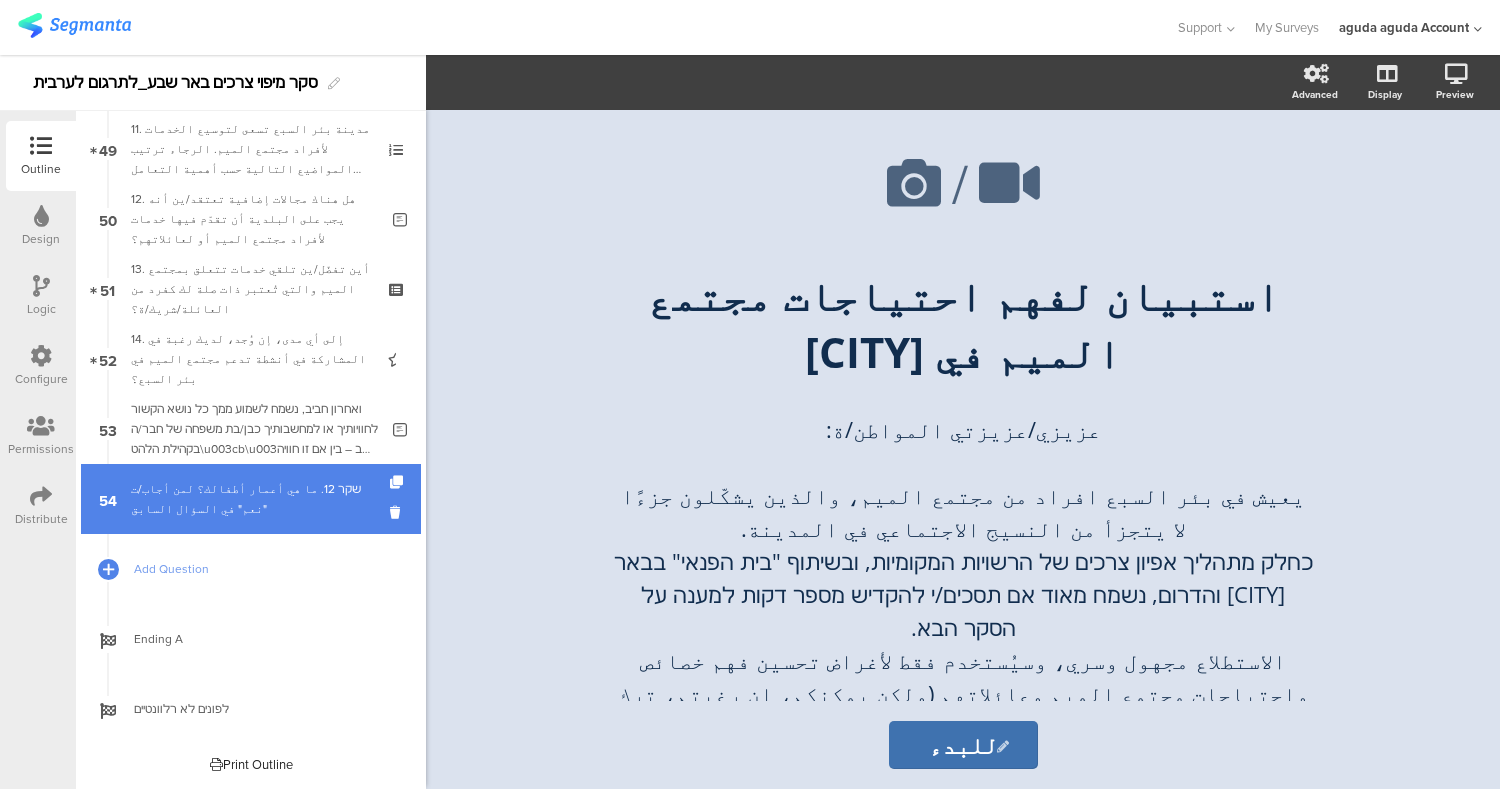 click on "شكرًا على الوقت الذي خصصته لتعبئة الاستبيان. نود البقاء على تواصل معك وتزويدك بمعلومات ذات صلة لمجتمع الميم في بير السبع، إن رغبت/ي بذلك، يرجى تعبئة النموذج التالي:" at bounding box center (250, 499) 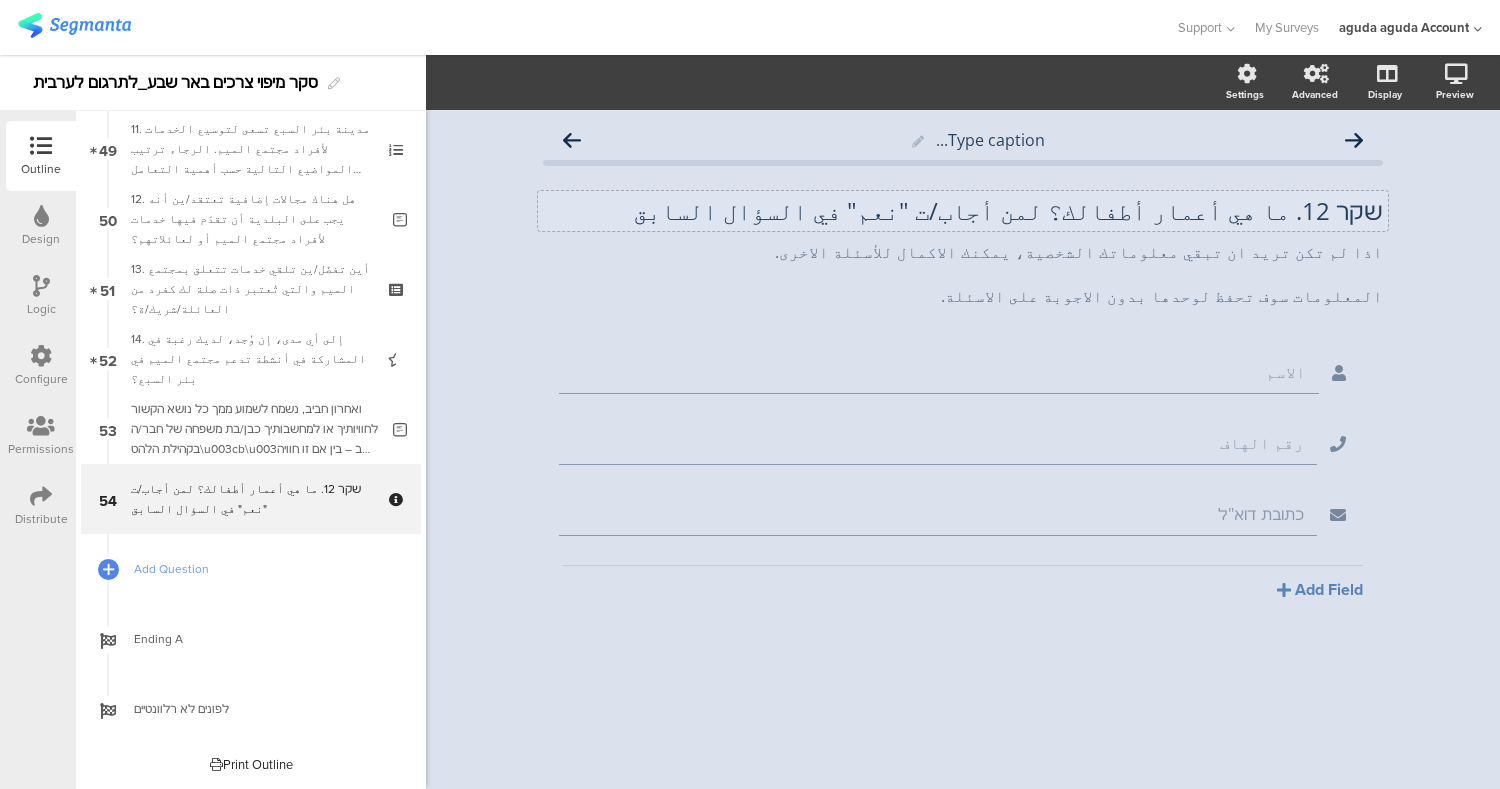 click on "شكرًا على الوقت الذي خصصته لتعبئة الاستبيان. نود البقاء على تواصل معك وتزويدك بمعلومات ذات صلة لمجتمع الميم في بير السبع، إن رغبت/ي بذلك، يرجى تعبئة النموذج التالي:" 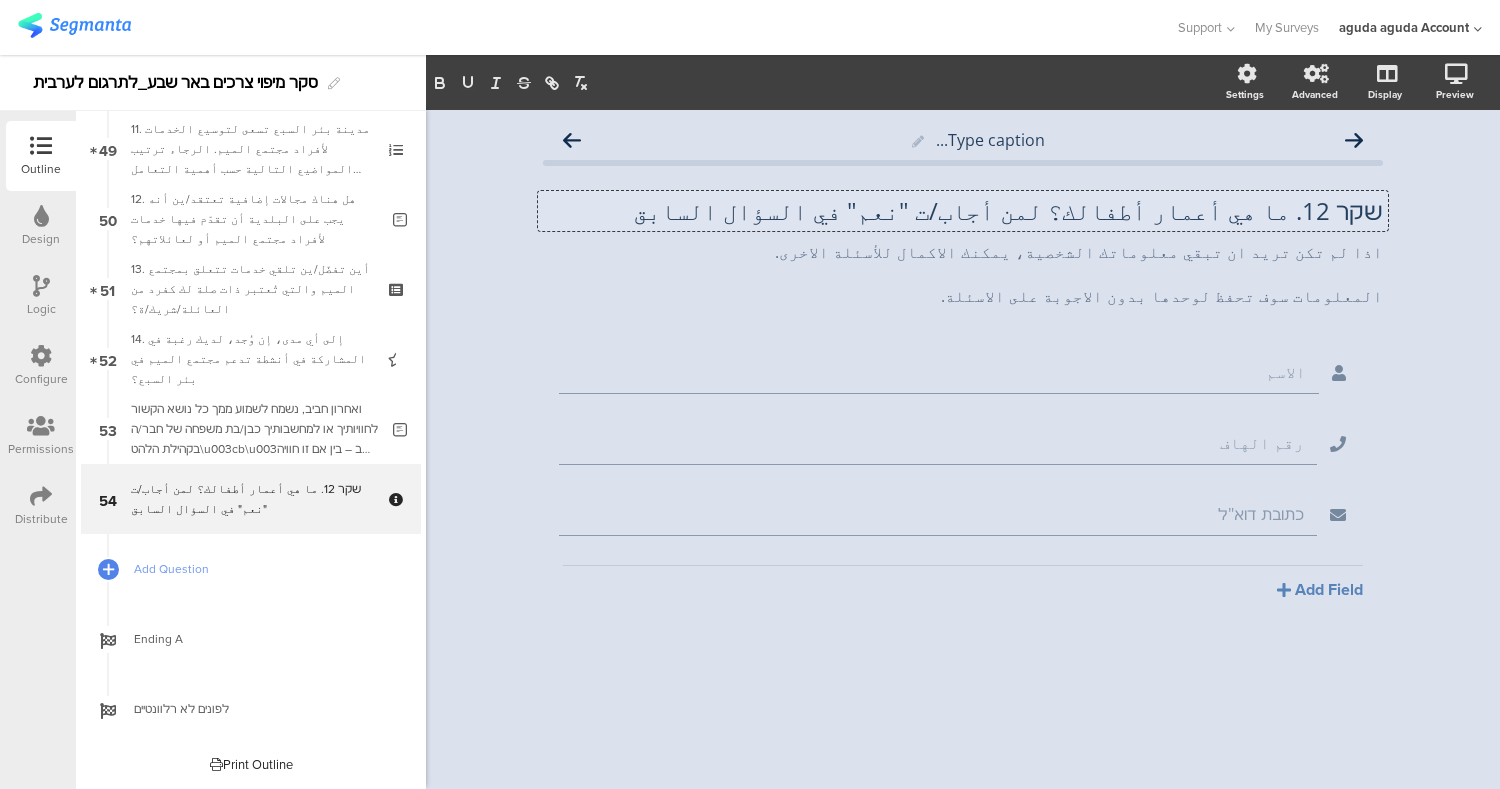 scroll, scrollTop: 1, scrollLeft: 0, axis: vertical 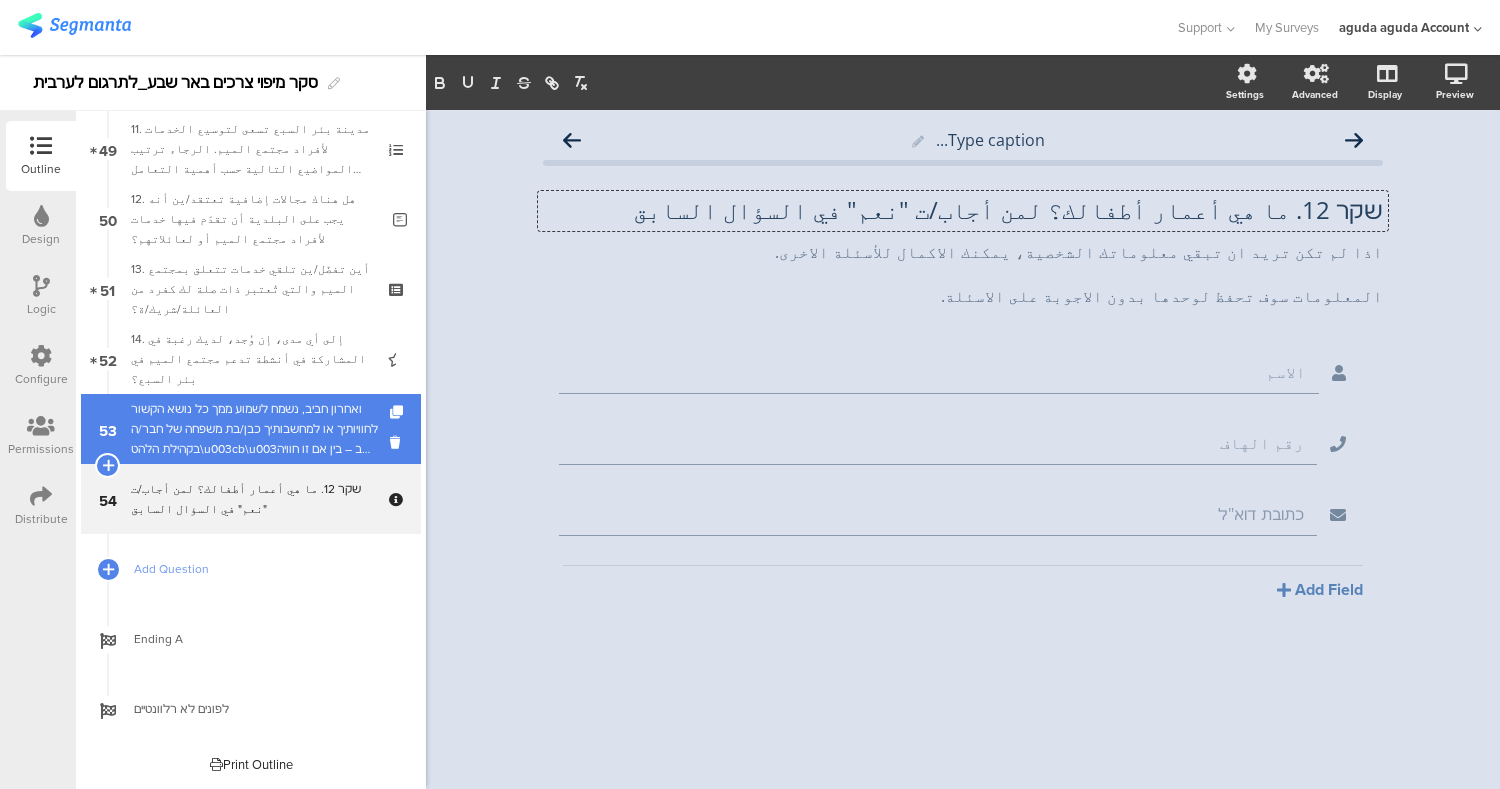 click on "وأخيرًا، نود أن نسمع منك أي موضوع متعلق بتجاربك أو أفكارك كفرد من عائلة شخص من مجتمع الميم — سواء كانت تجربة شخصية، مشاعر قبول أو تمييز، أو أي شيء آخر قد يساعدنا في فهم تجربتك بشكل أفضل:" at bounding box center (254, 429) 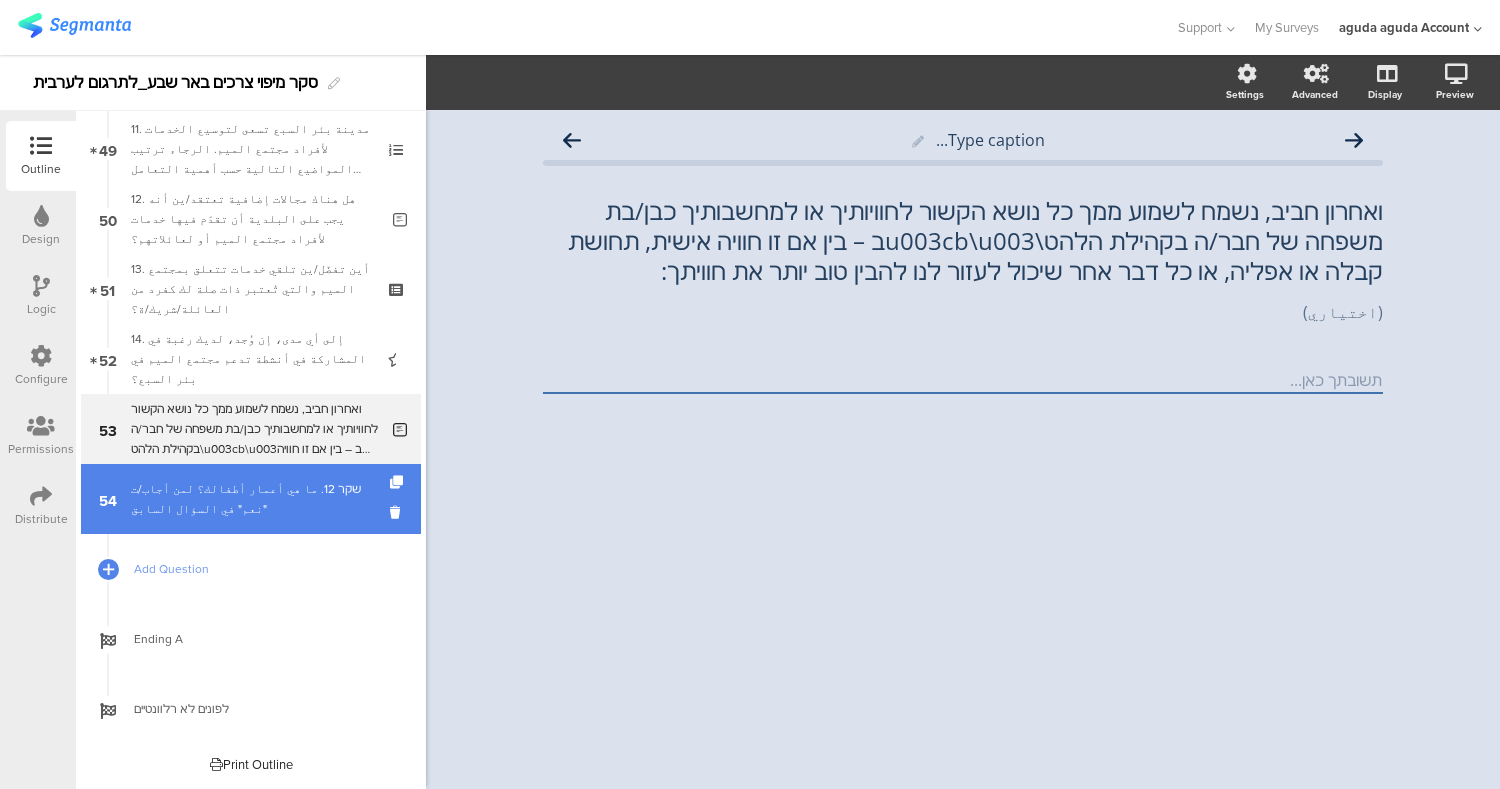 click on "شكرًا على الوقت الذي خصصته لتعبئة الاستبيان. نود البقاء على تواصل معك وتزويدك بمعلومات ذات صلة لمجتمع الميم في بير السبع، إن رغبت/ي بذلك، يرجى تعبئة النموذج التالي:" at bounding box center (250, 499) 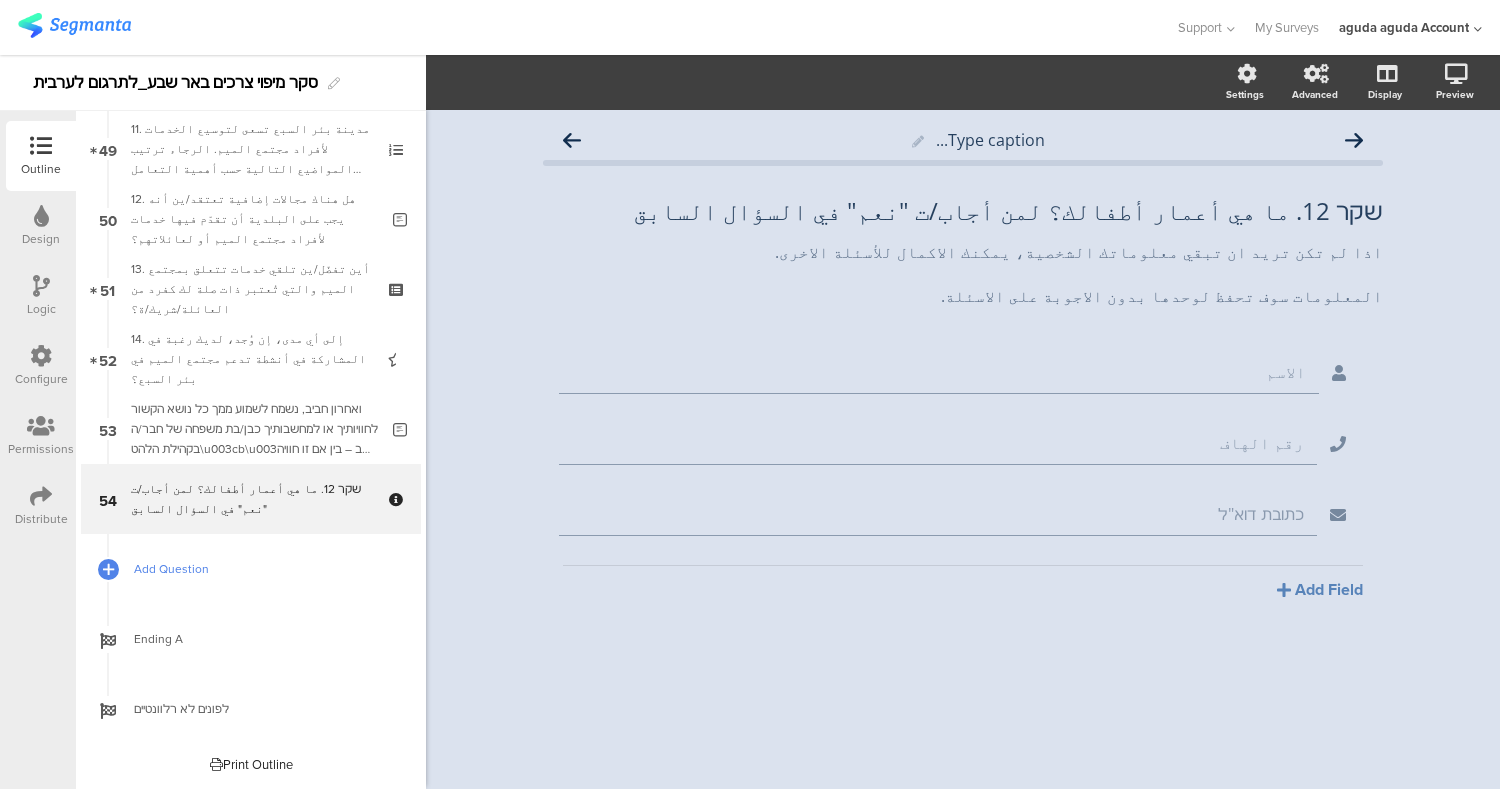 click on "Add Question" at bounding box center (262, 569) 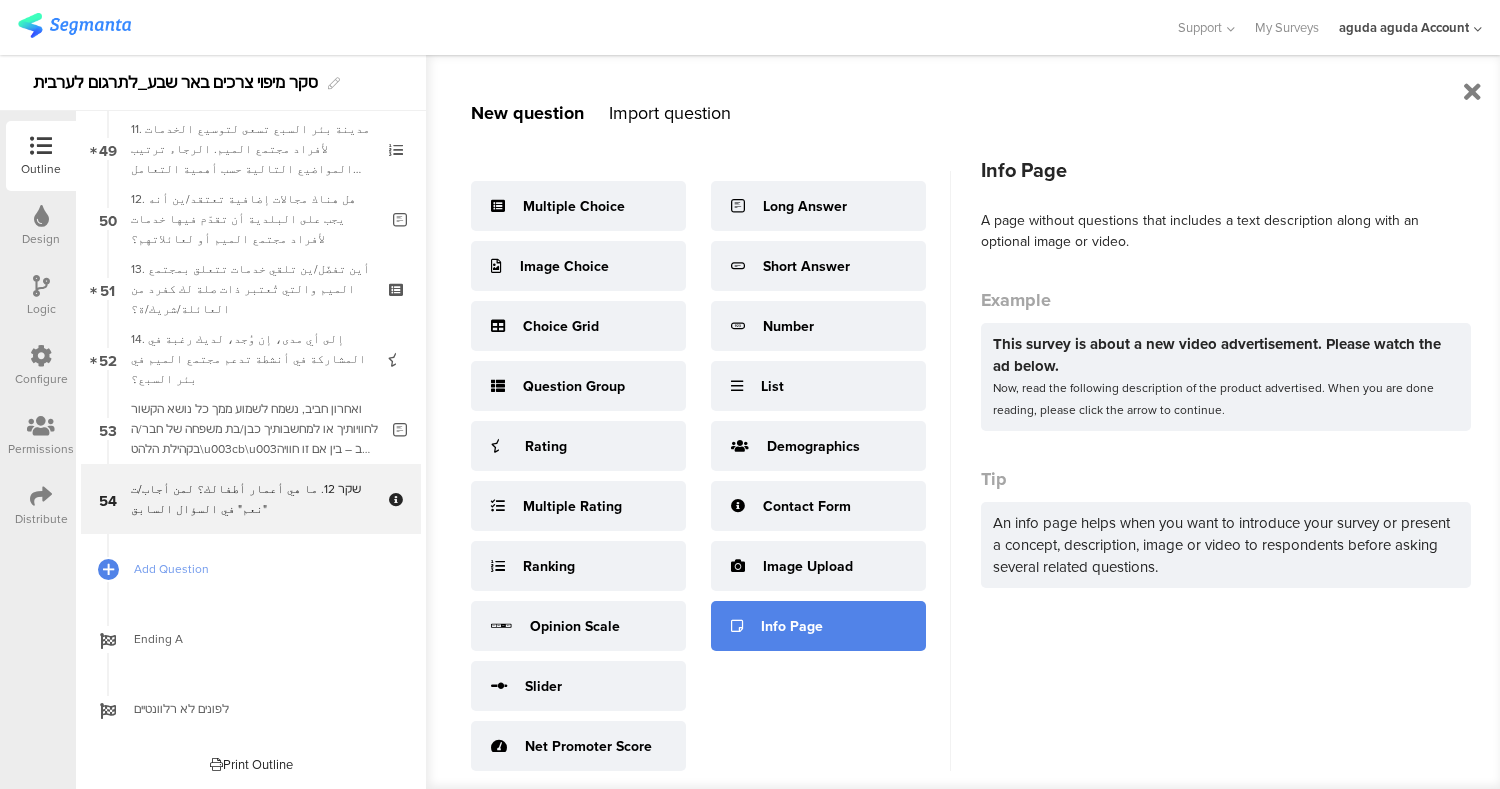 click on "Info Page" at bounding box center [818, 626] 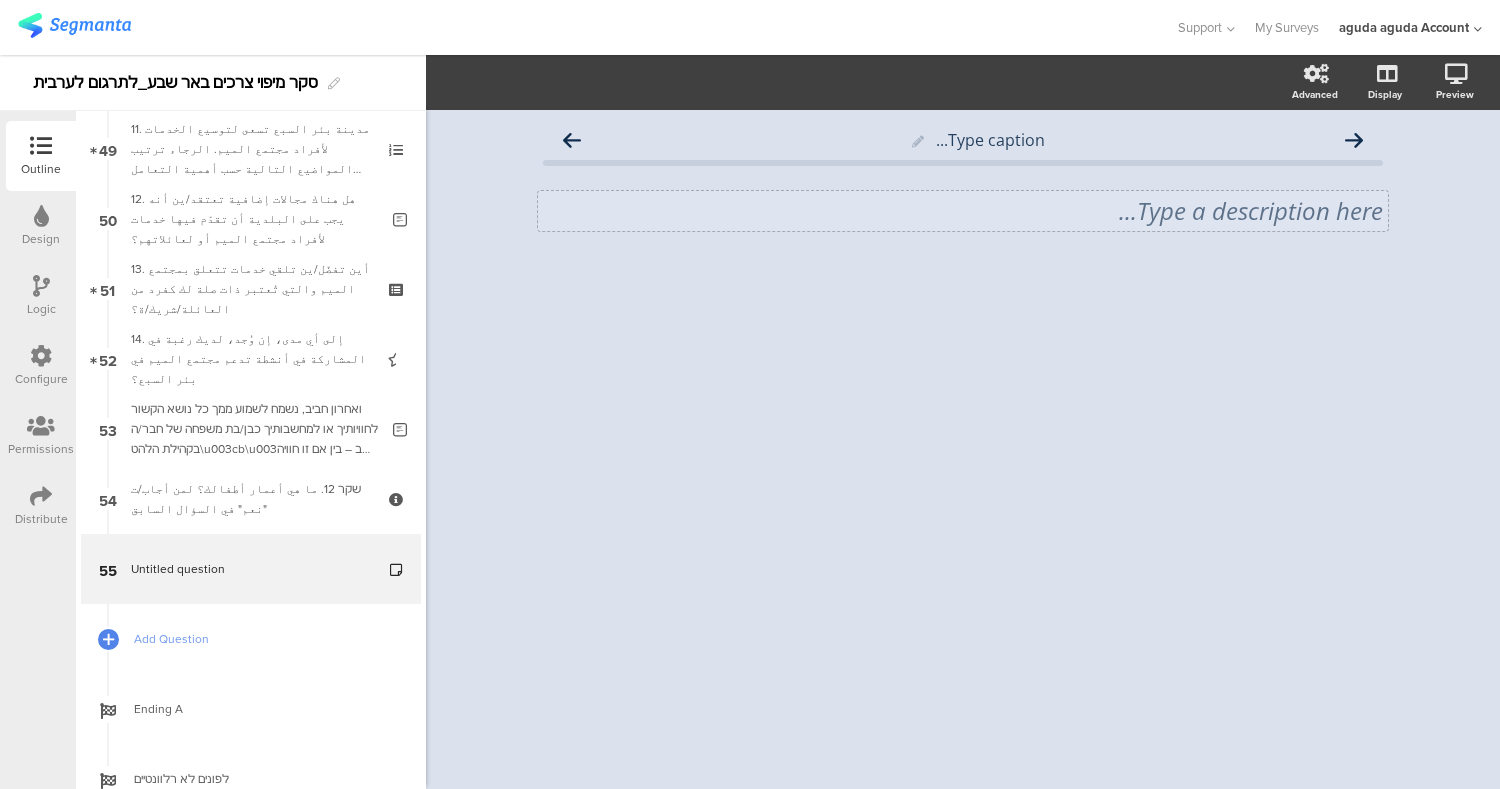 click on "Type a description here..." 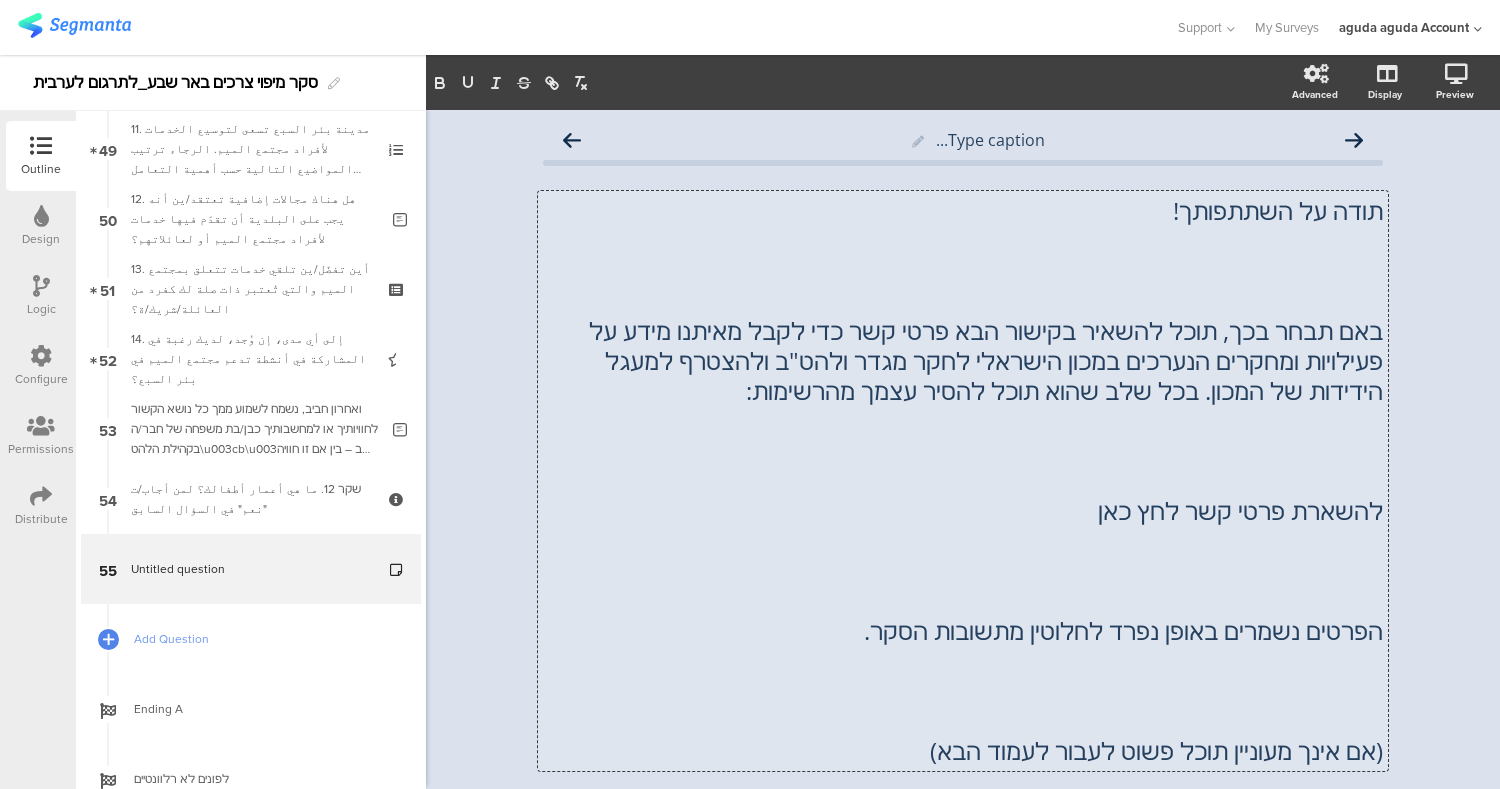 scroll, scrollTop: 1, scrollLeft: 0, axis: vertical 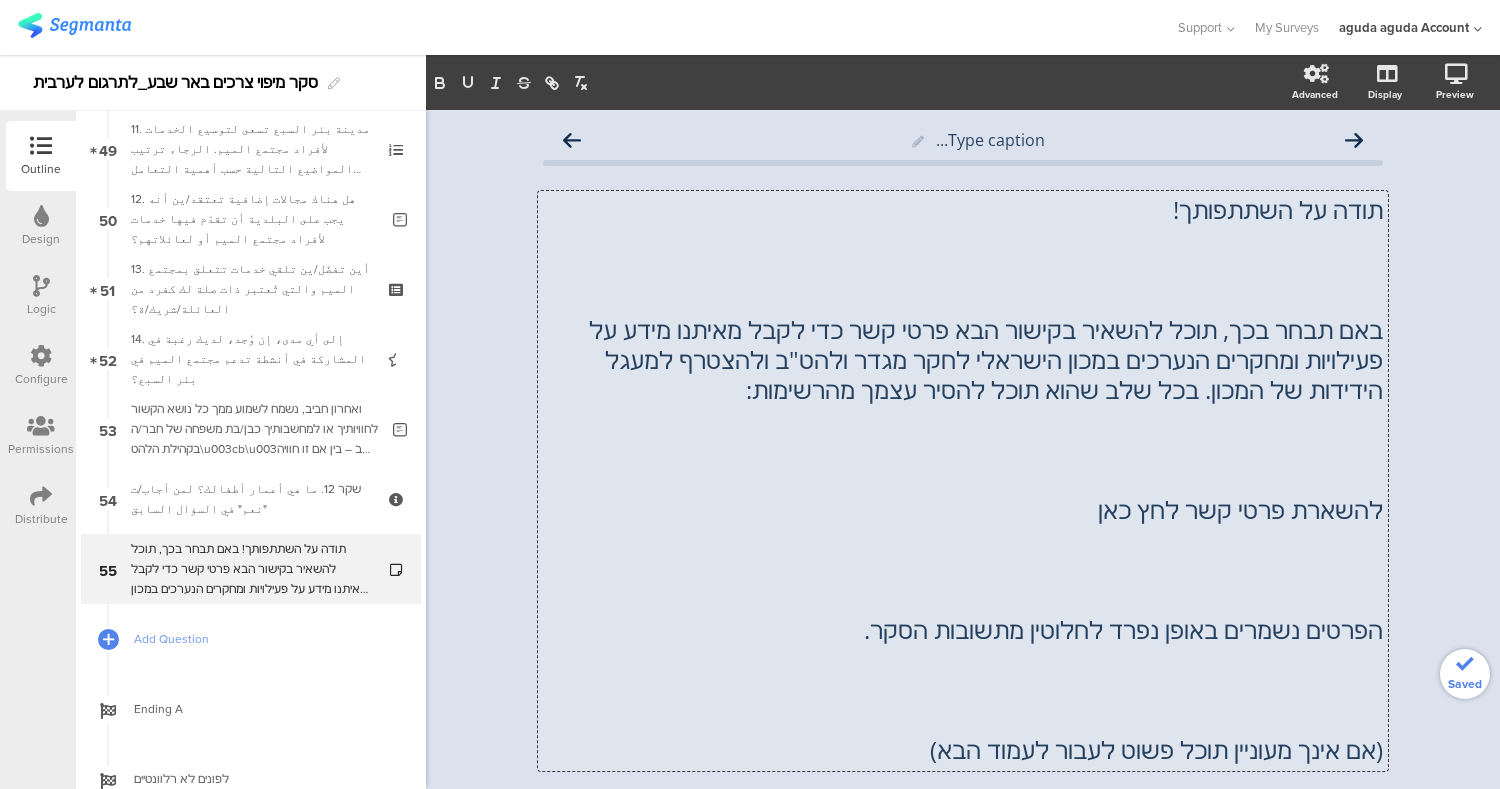 click 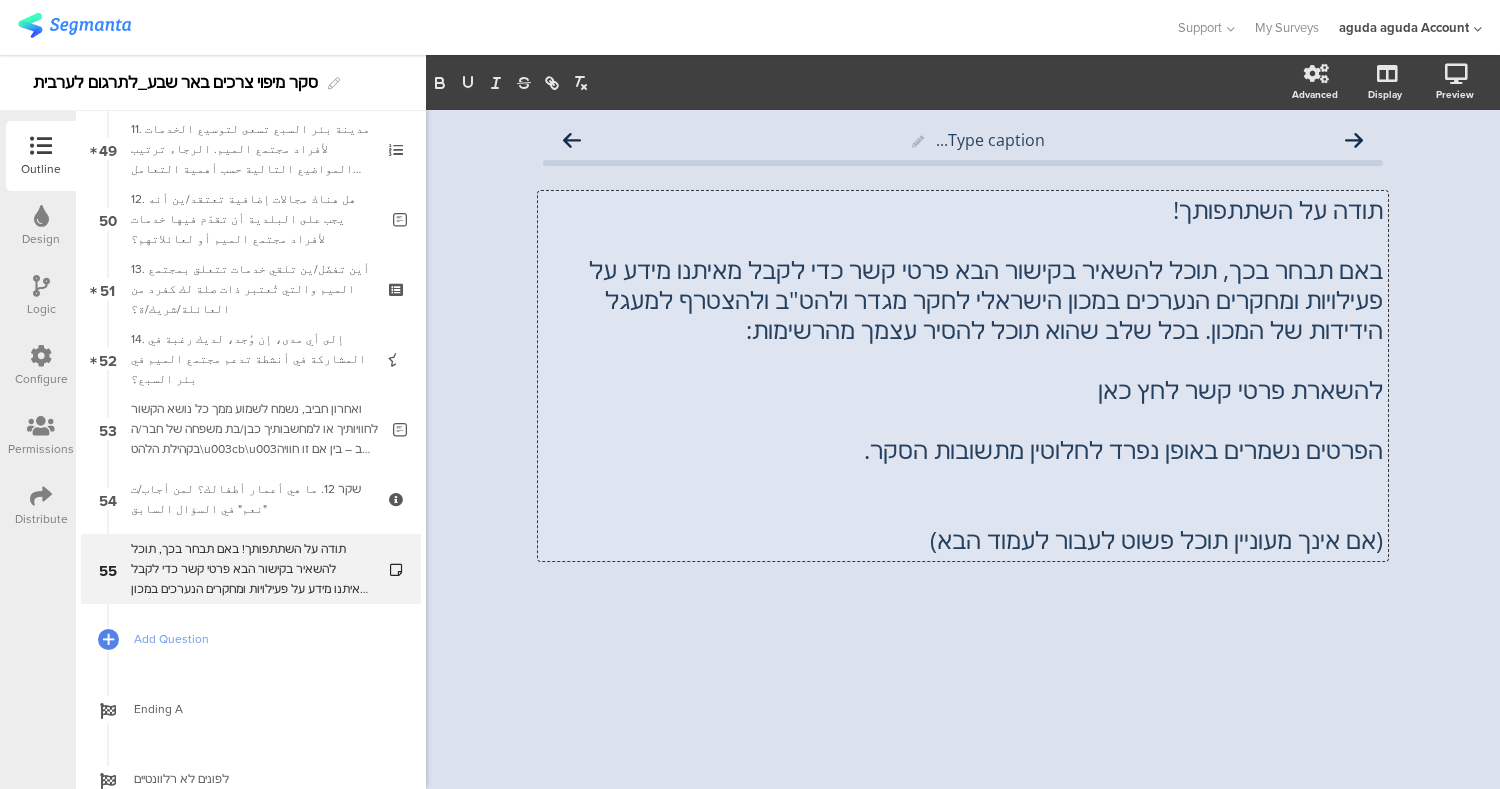 click on "Type caption...
תודה על השתתפותך! באם תבחר בכך, תוכל להשאיר בקישור הבא פרטי קשר כדי לקבל מאיתנו מידע על פעילויות ומחקרים הנערכים במכון הישראלי לחקר מגדר ולהט"ב ולהצטרף למעגל הידידות של המכון. בכל שלב שהוא תוכל להסיר עצמך מהרשימות: להשארת פרטי קשר לחץ כאן הפרטים נשמרים באופן נפרד לחלוטין מתשובות הסקר.
תודה על השתתפותך!" 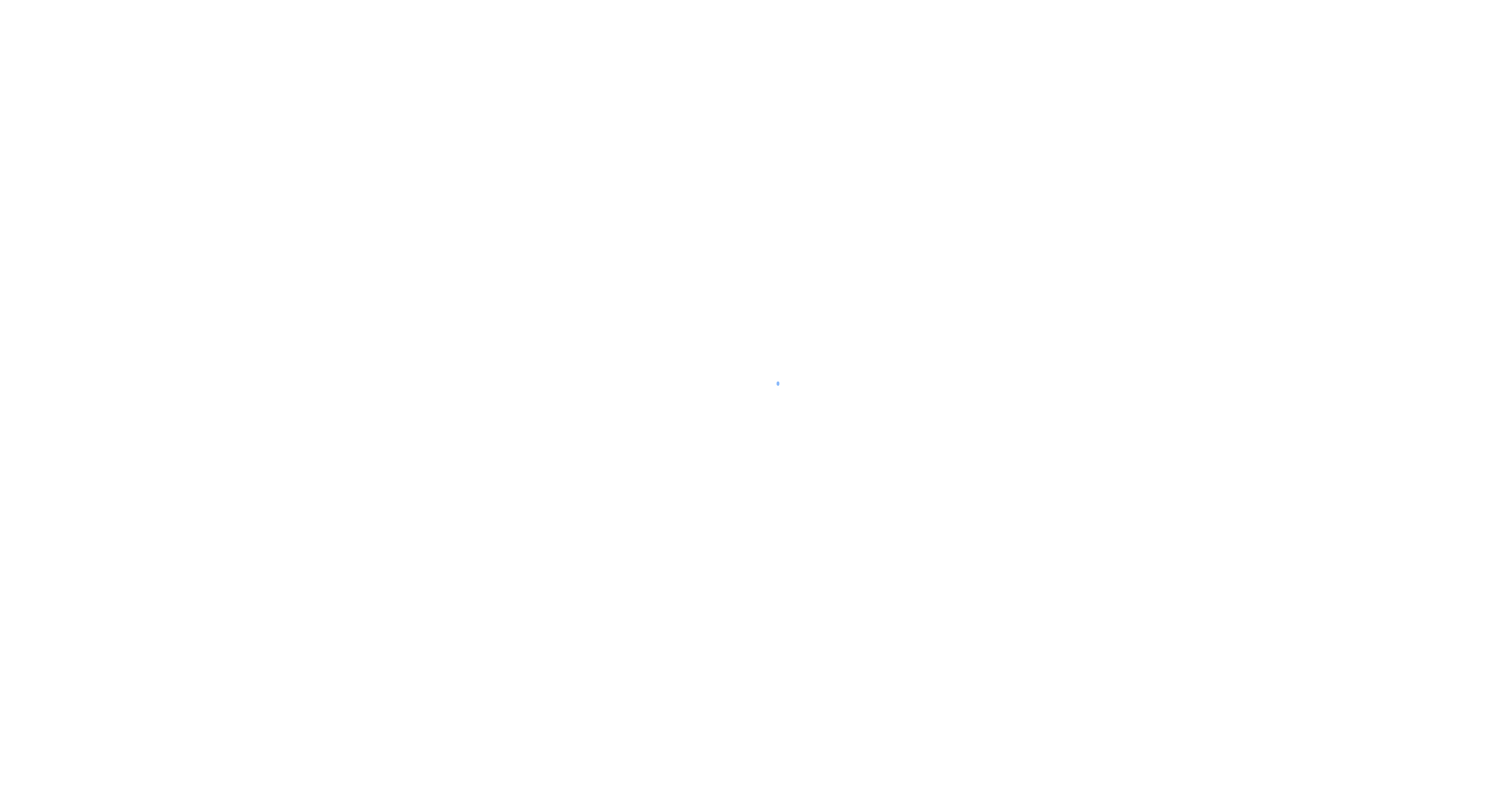 scroll, scrollTop: 0, scrollLeft: 0, axis: both 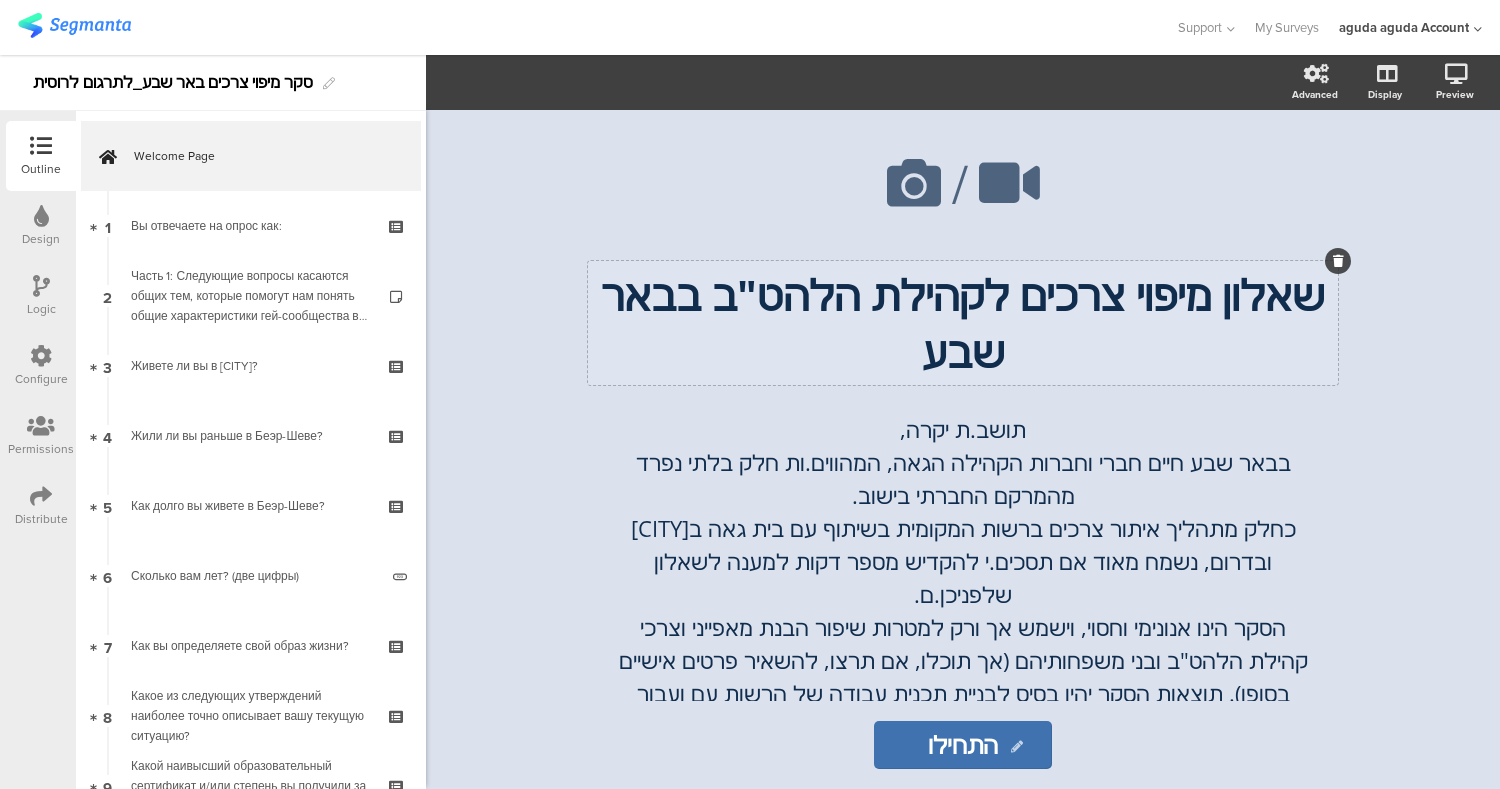 click on "שאלון מיפוי צרכים לקהילת הלהט"ב בבאר שבע" 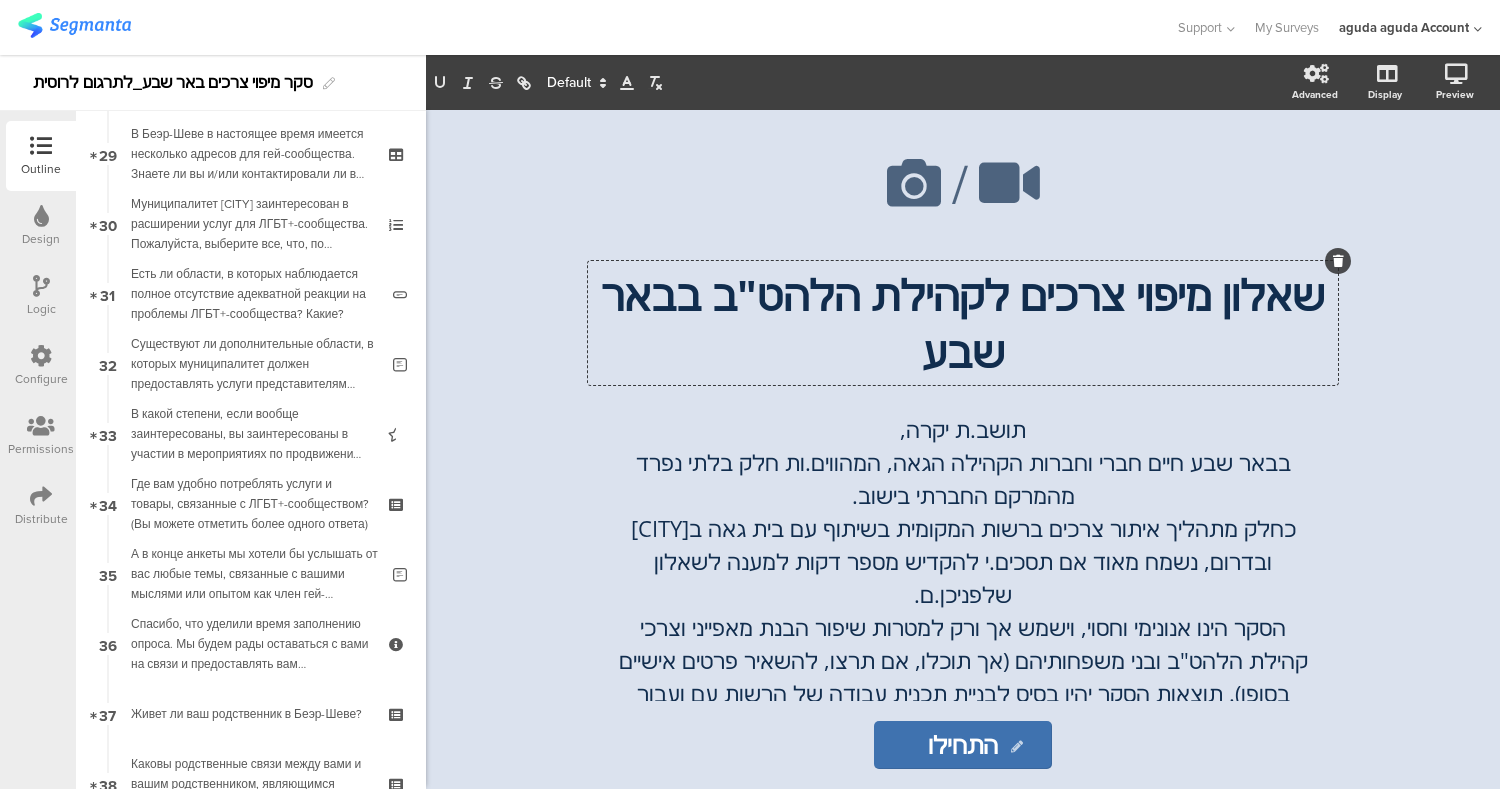 scroll, scrollTop: 3297, scrollLeft: 0, axis: vertical 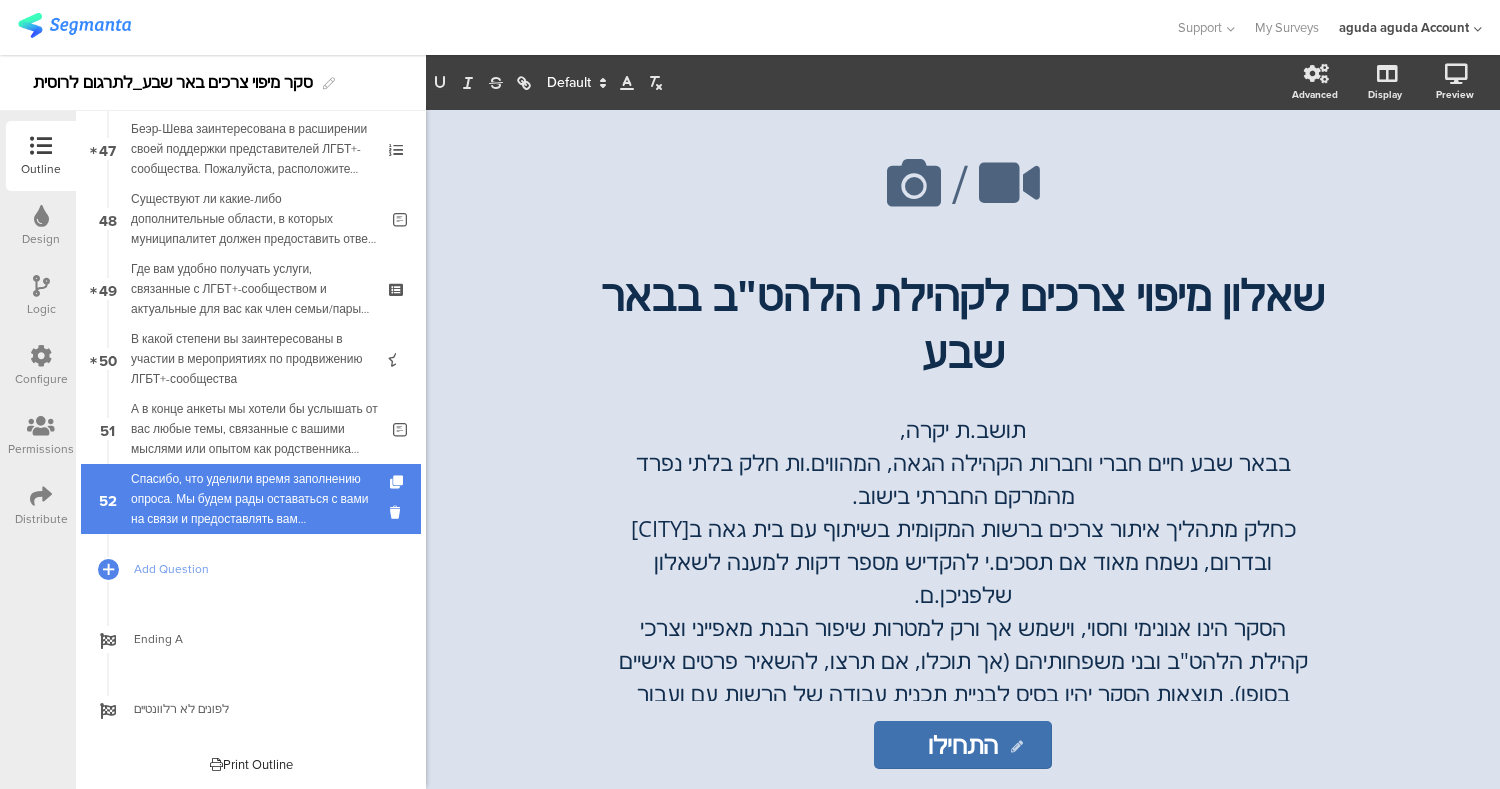 click on "Спасибо, что уделили время заполнению опроса. Мы будем рады оставаться с вами на связи и предоставлять вам информацию, актуальную для сообщества Беэр-Шевы. В случае вашей заинтересованности, пожалуйста, заполните форму" at bounding box center (250, 499) 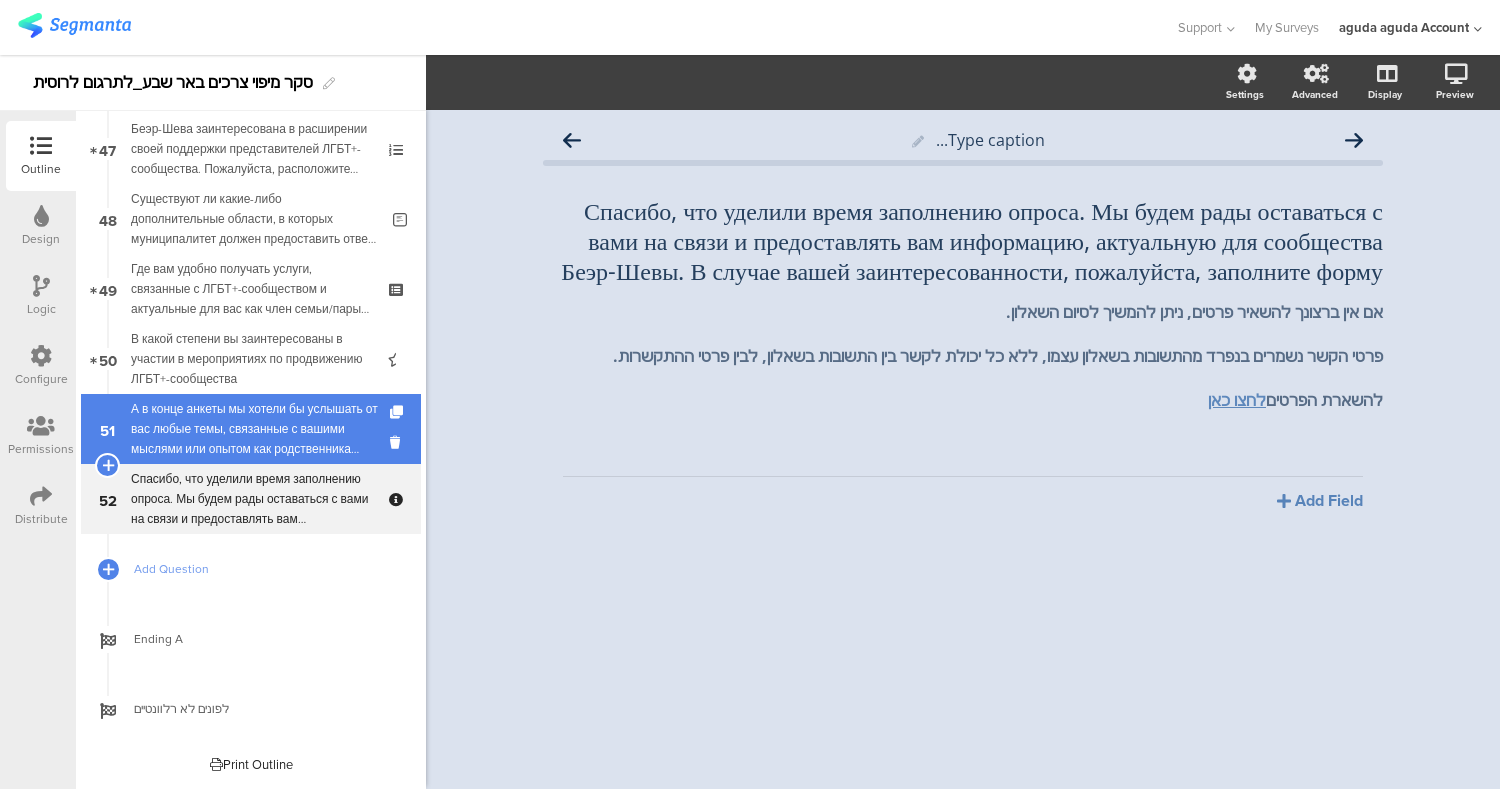 click on "А в конце анкеты мы хотели бы услышать от вас любые темы, связанные с вашими мыслями или опытом как родственника члена ЛГБТ+-сообщества, вашим личным опытом, принятия или дискриминации или любые другие темы, чтобы мы могли лучше понять ваш опыт. Хотите ли вы рассказать нам что-нибудь еще о своем личном опыте?" at bounding box center (254, 429) 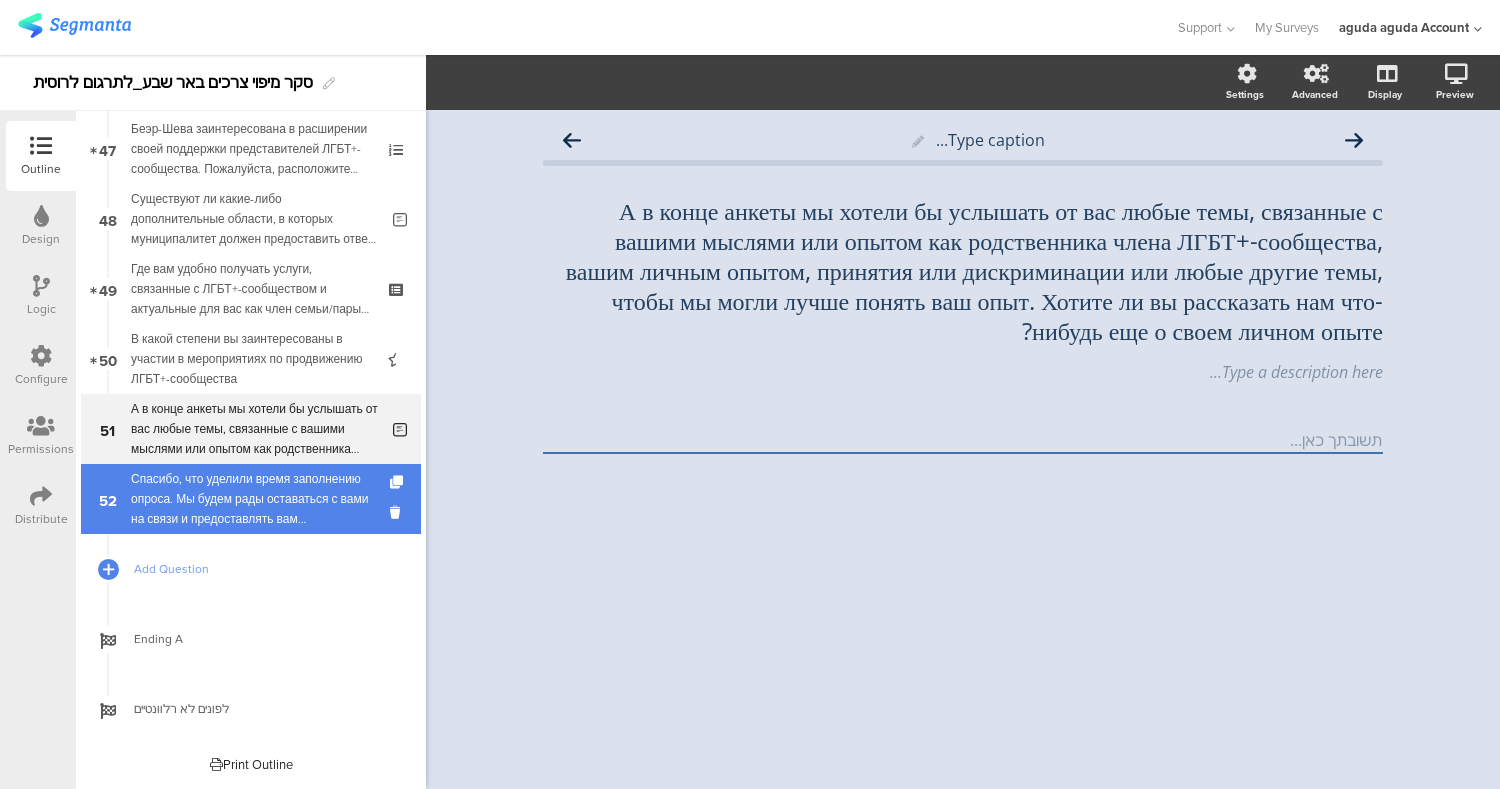 click on "Спасибо, что уделили время заполнению опроса. Мы будем рады оставаться с вами на связи и предоставлять вам информацию, актуальную для сообщества Беэр-Шевы. В случае вашей заинтересованности, пожалуйста, заполните форму" at bounding box center (250, 499) 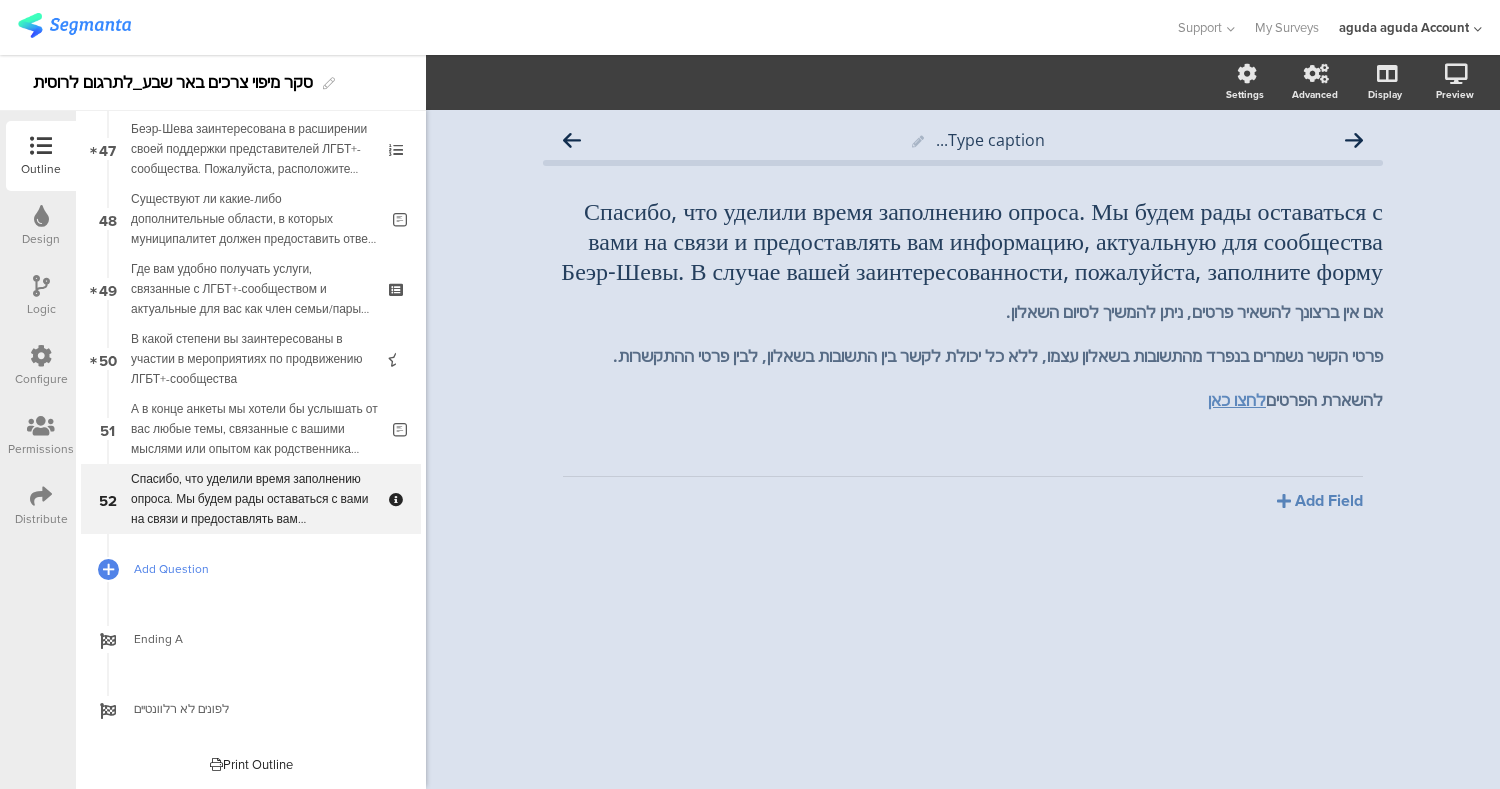 click on "Add Question" at bounding box center [262, 569] 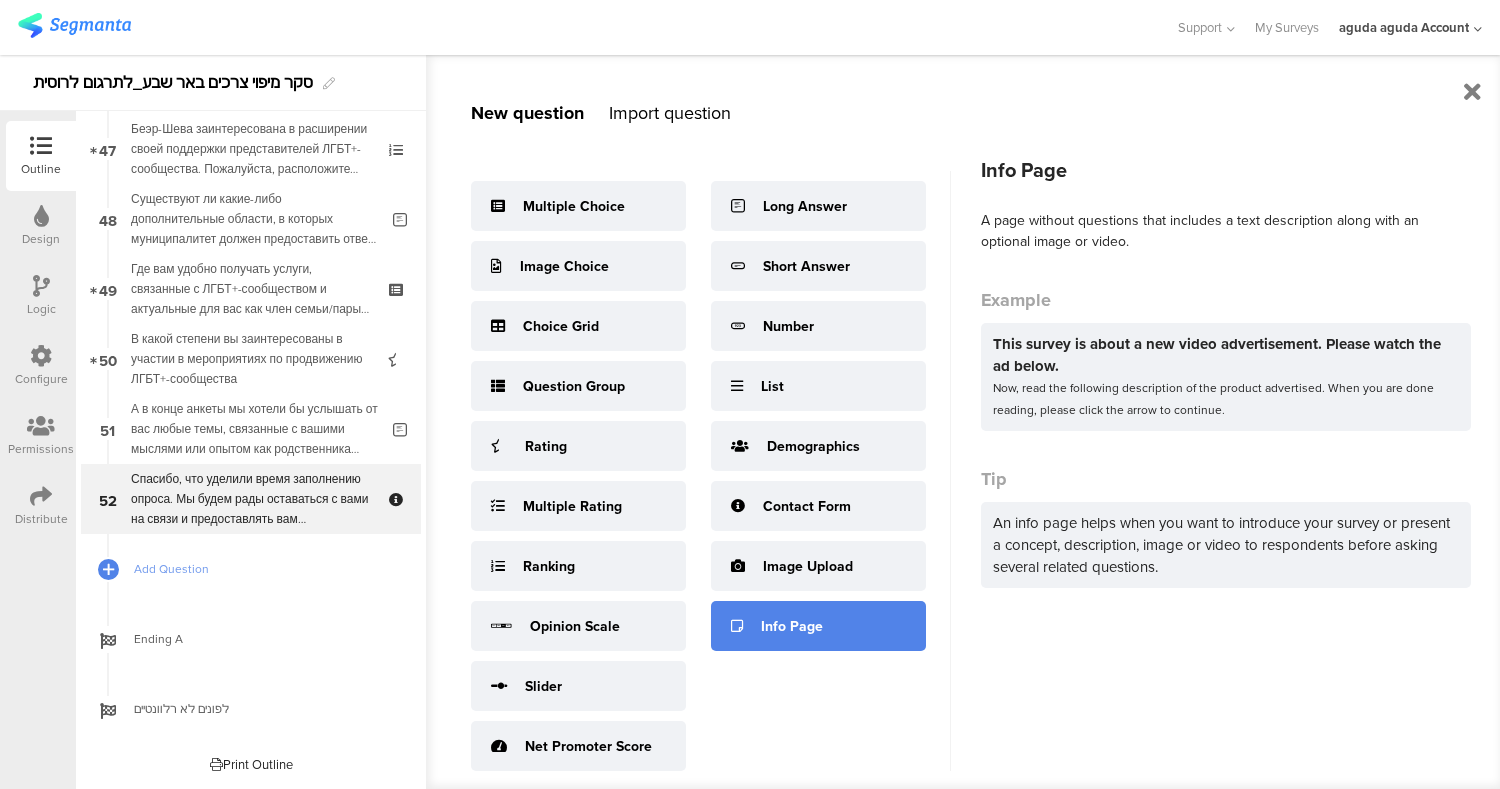 click on "Info Page" at bounding box center (818, 626) 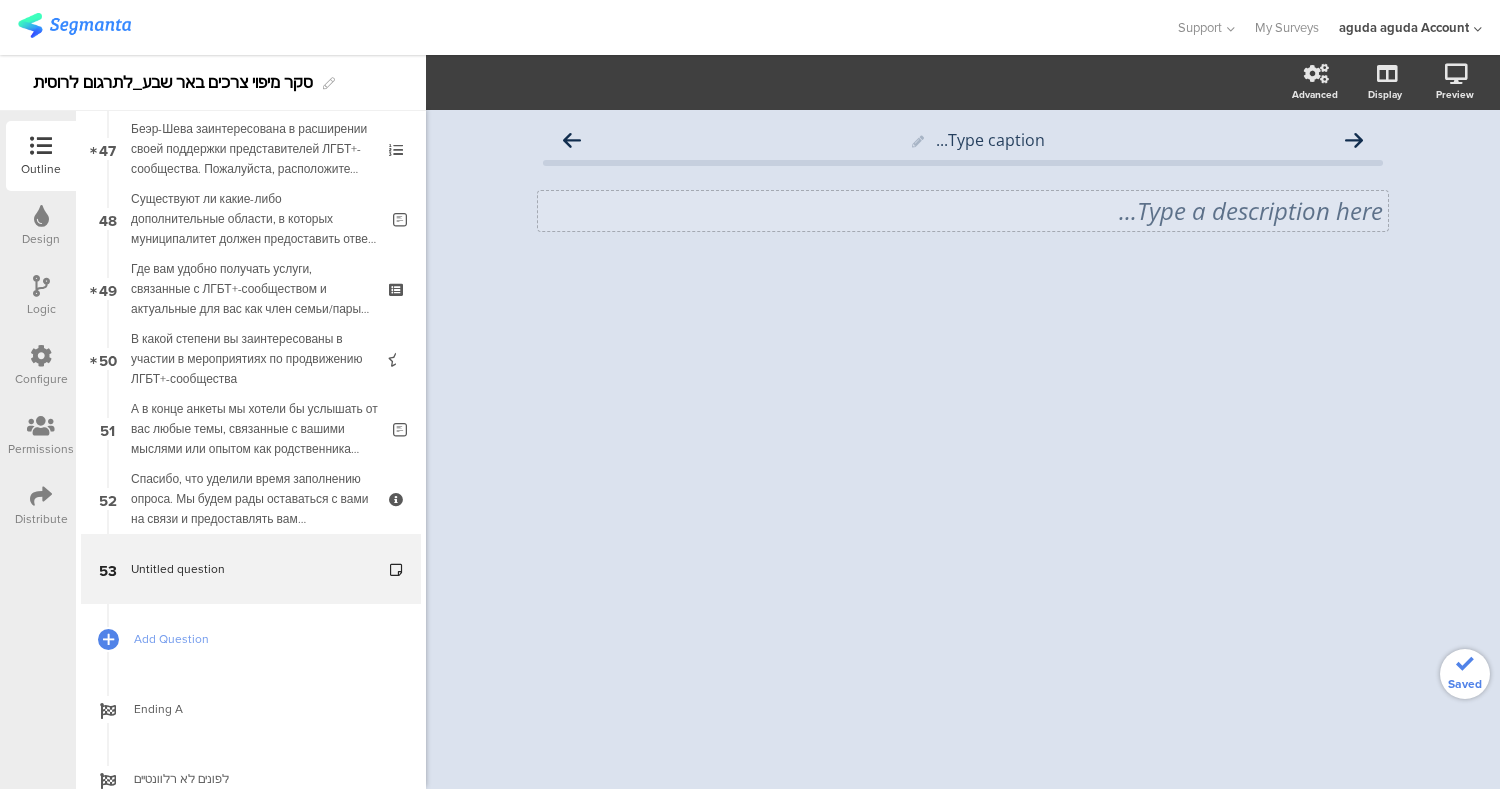 click on "Type a description here..." 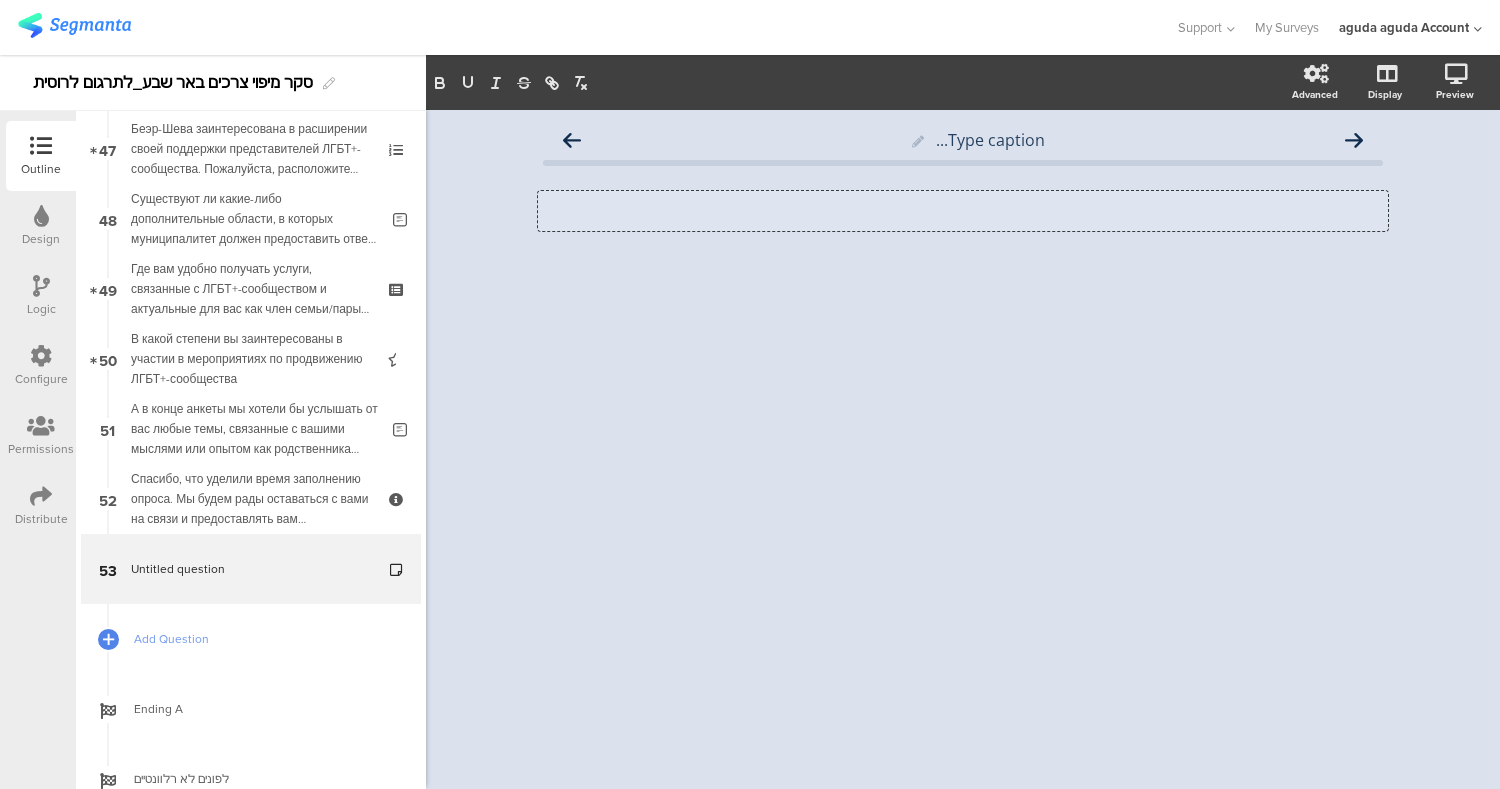 scroll, scrollTop: 1, scrollLeft: 0, axis: vertical 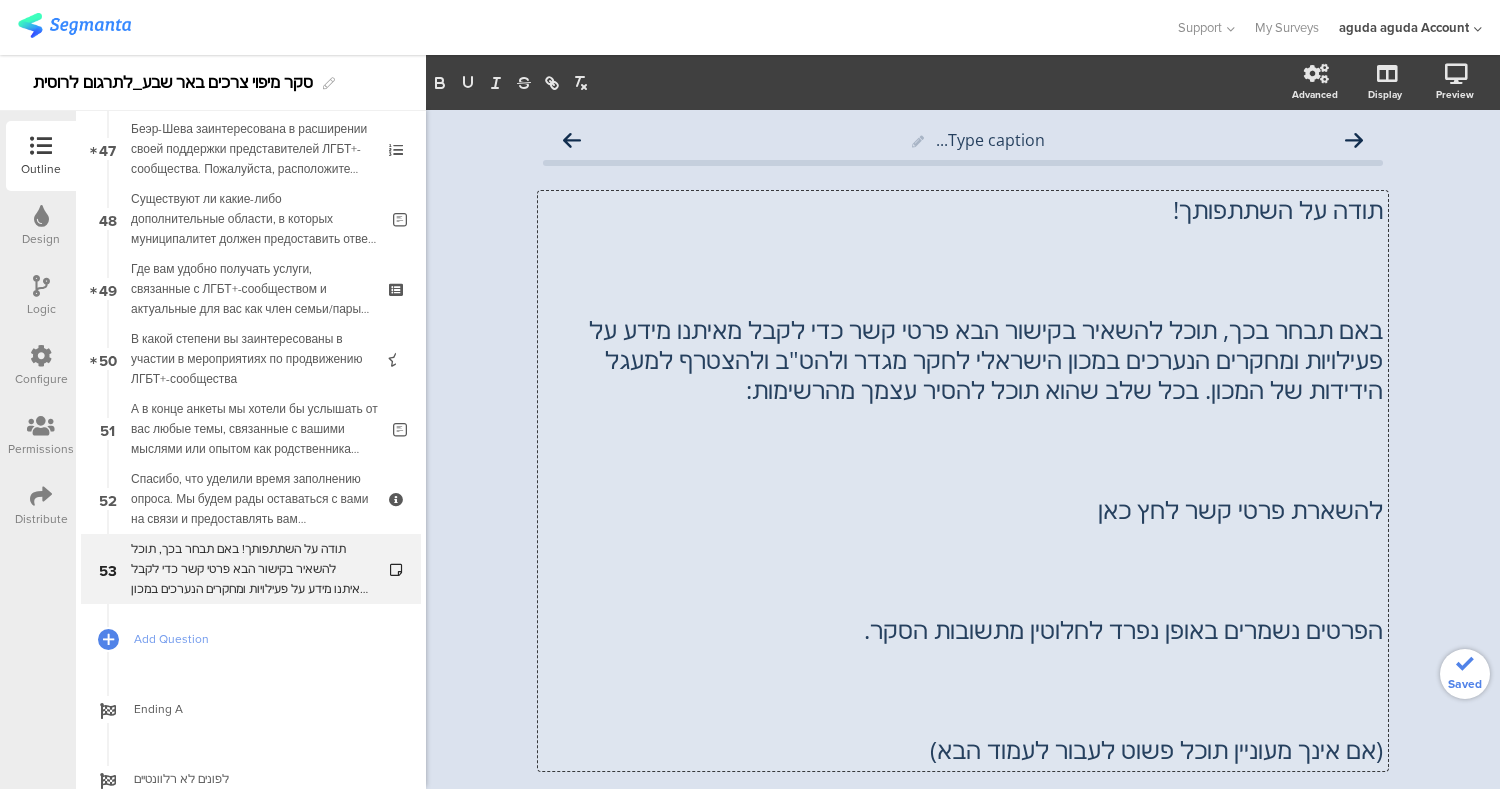 click 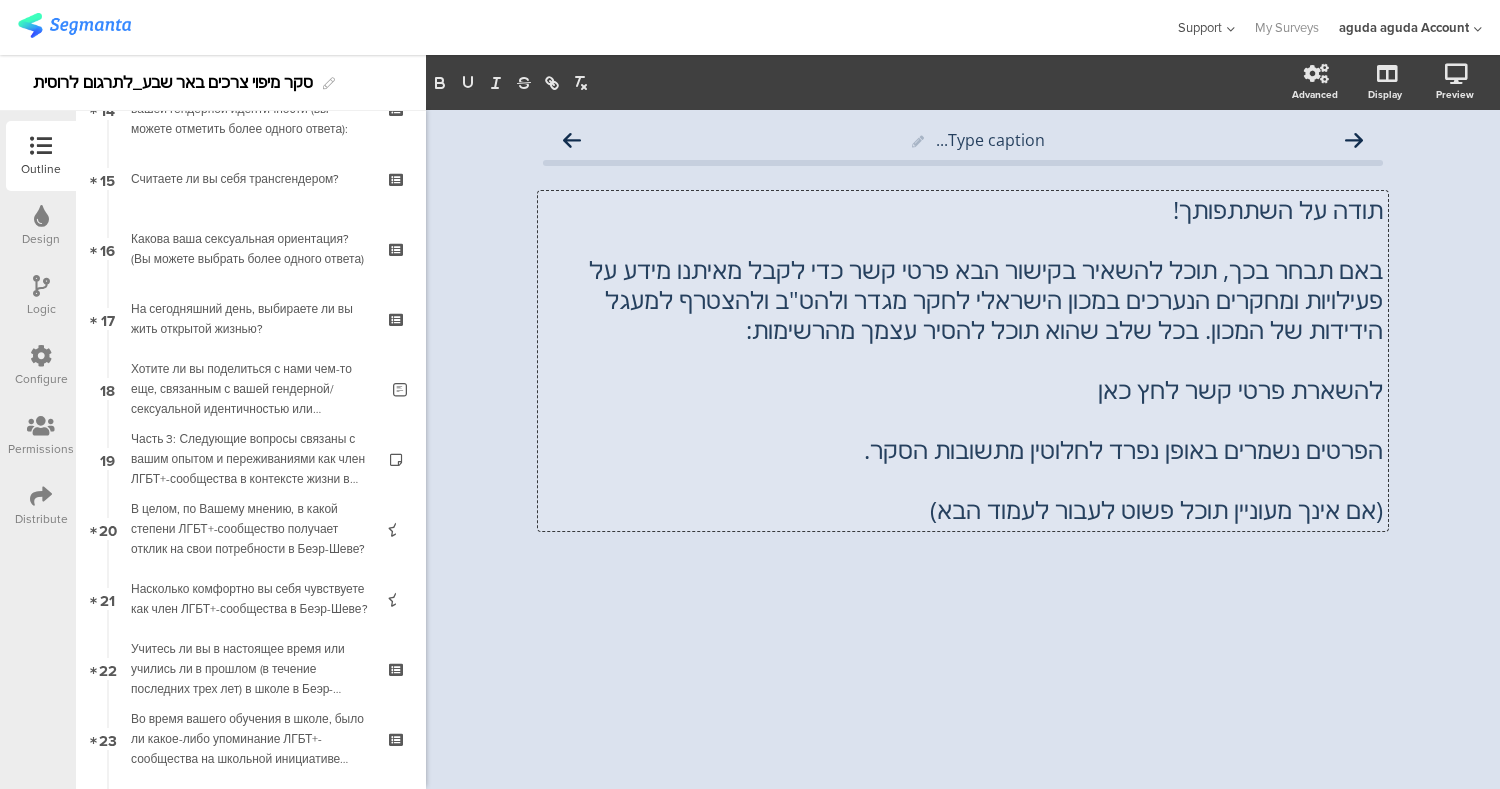 scroll, scrollTop: 936, scrollLeft: 0, axis: vertical 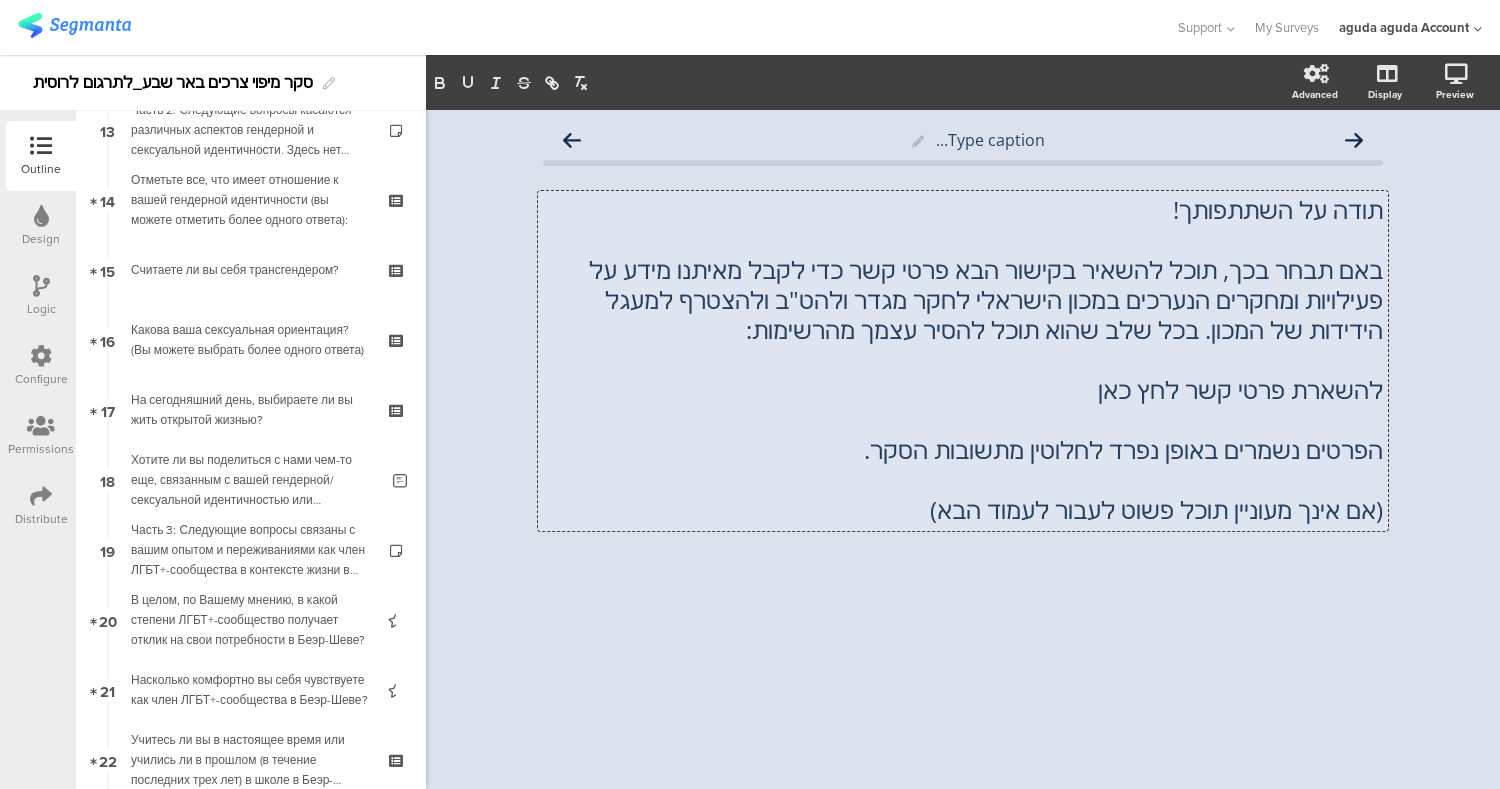 click 